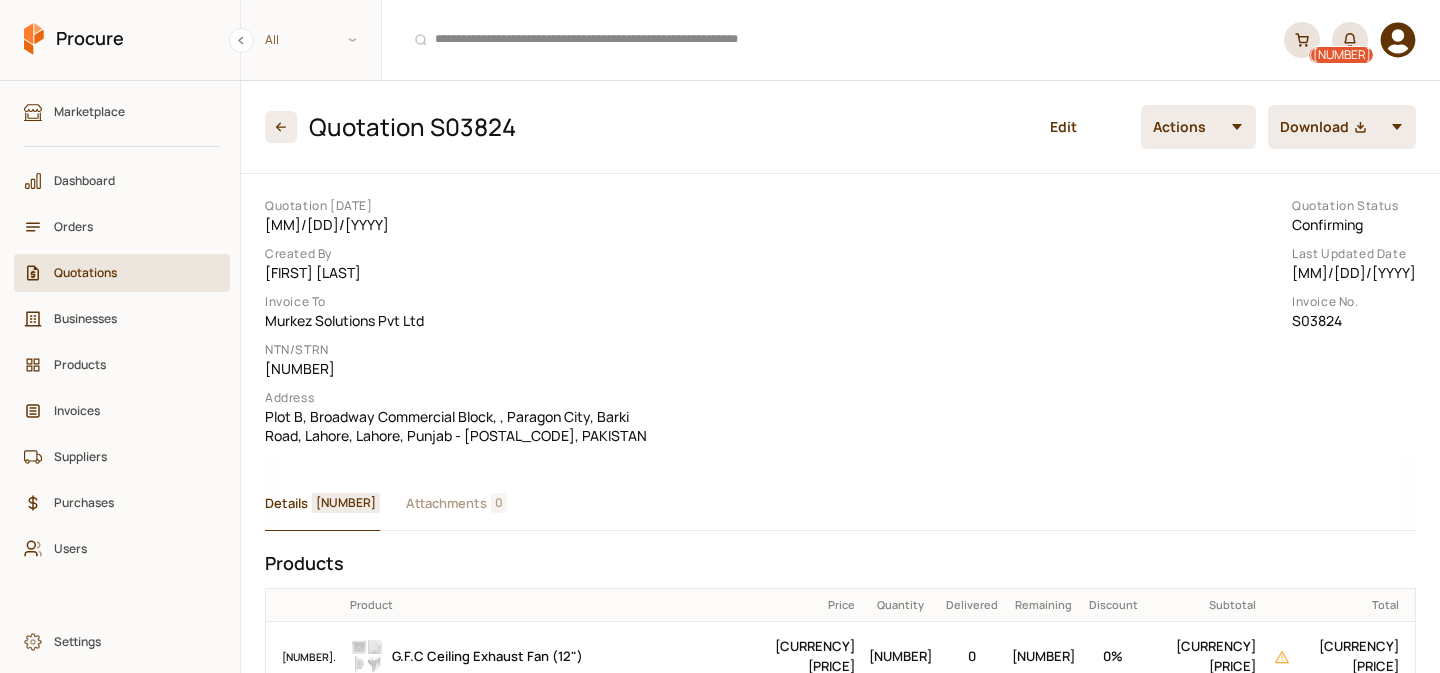 scroll, scrollTop: 0, scrollLeft: 0, axis: both 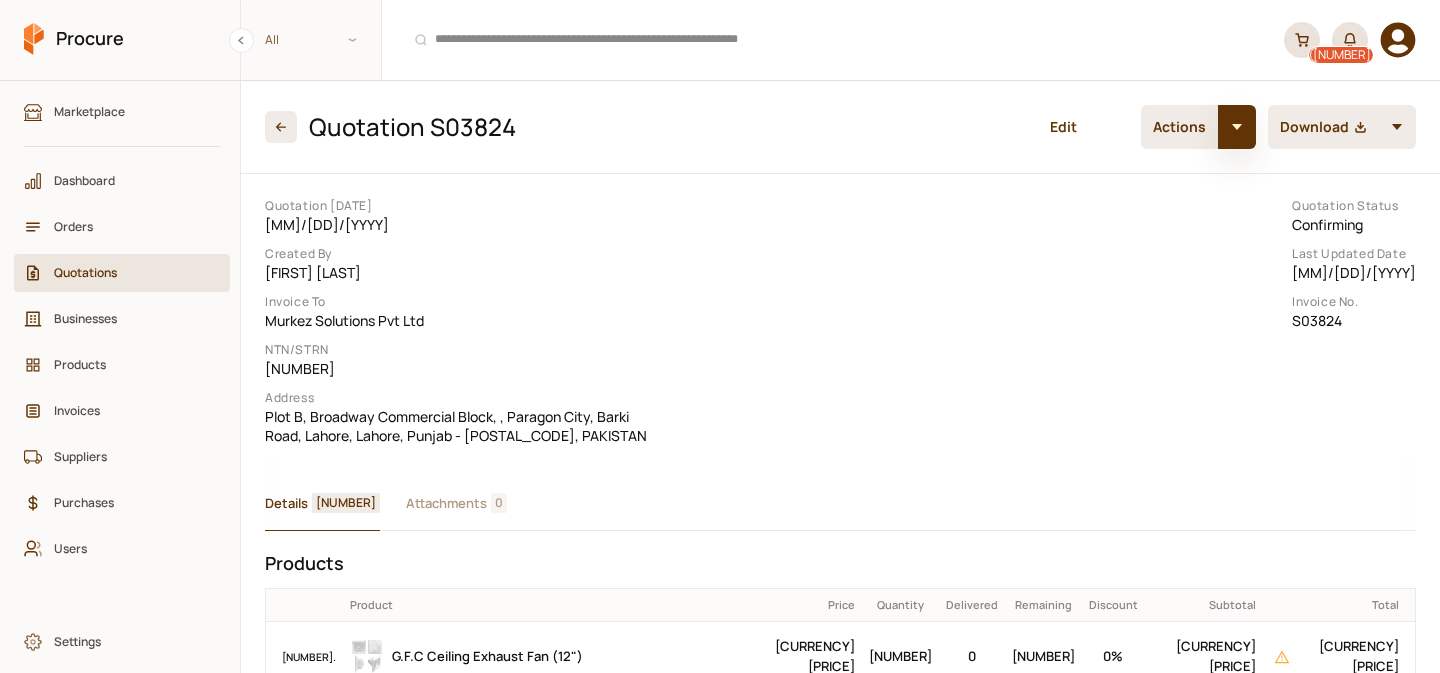 click at bounding box center [1237, 127] 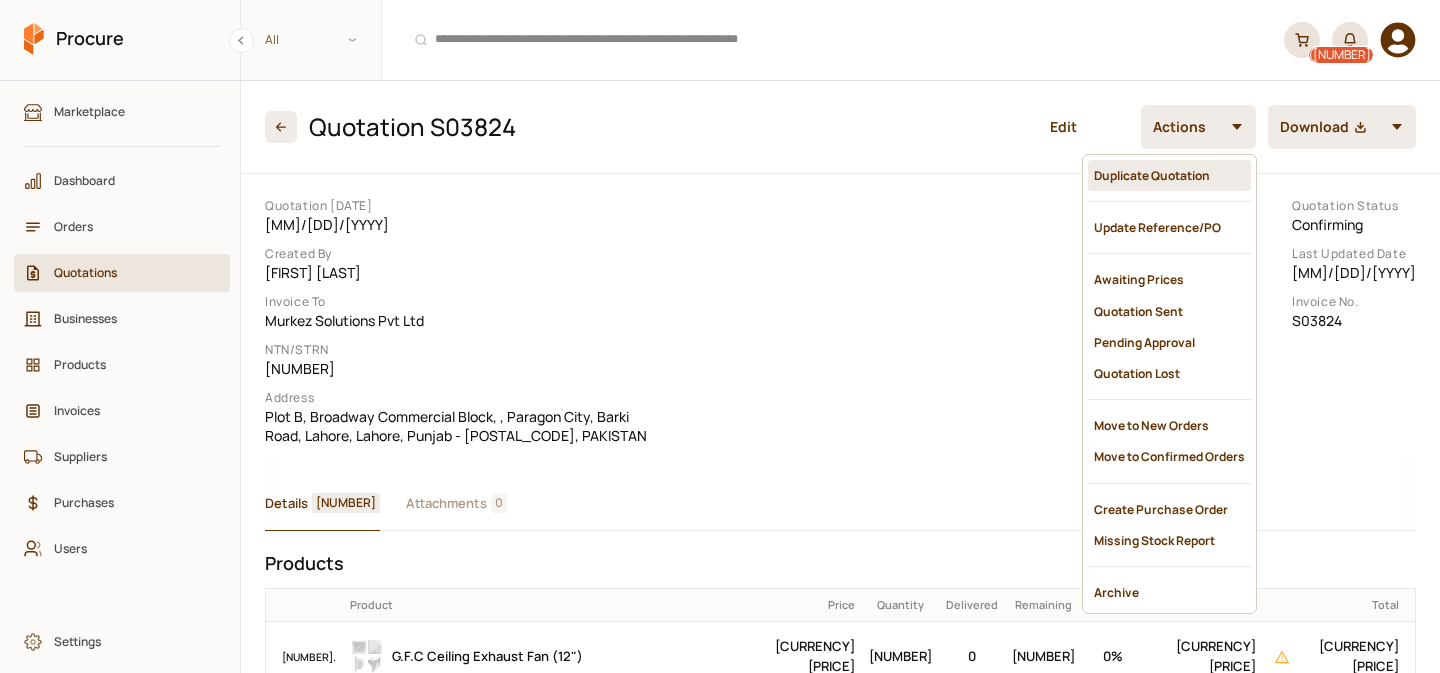 click on "Duplicate Quotation" at bounding box center [1169, 175] 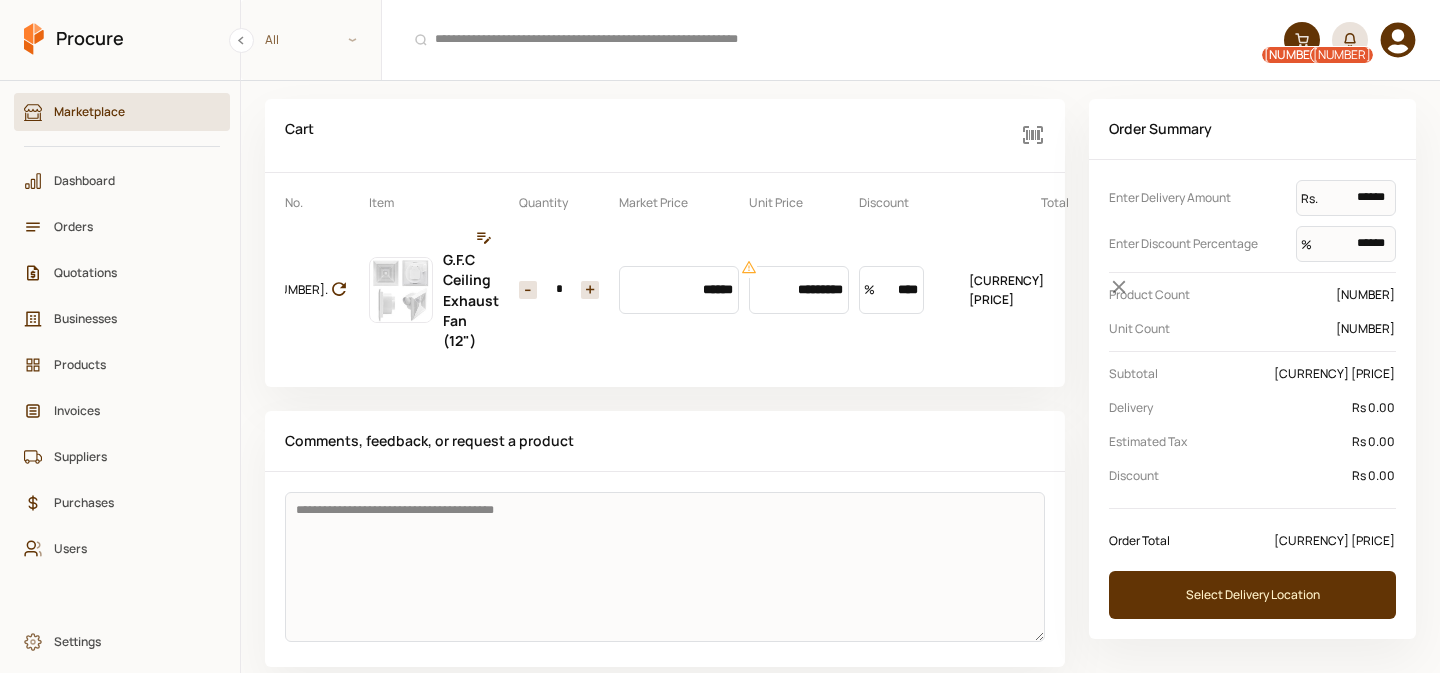 scroll, scrollTop: 67, scrollLeft: 0, axis: vertical 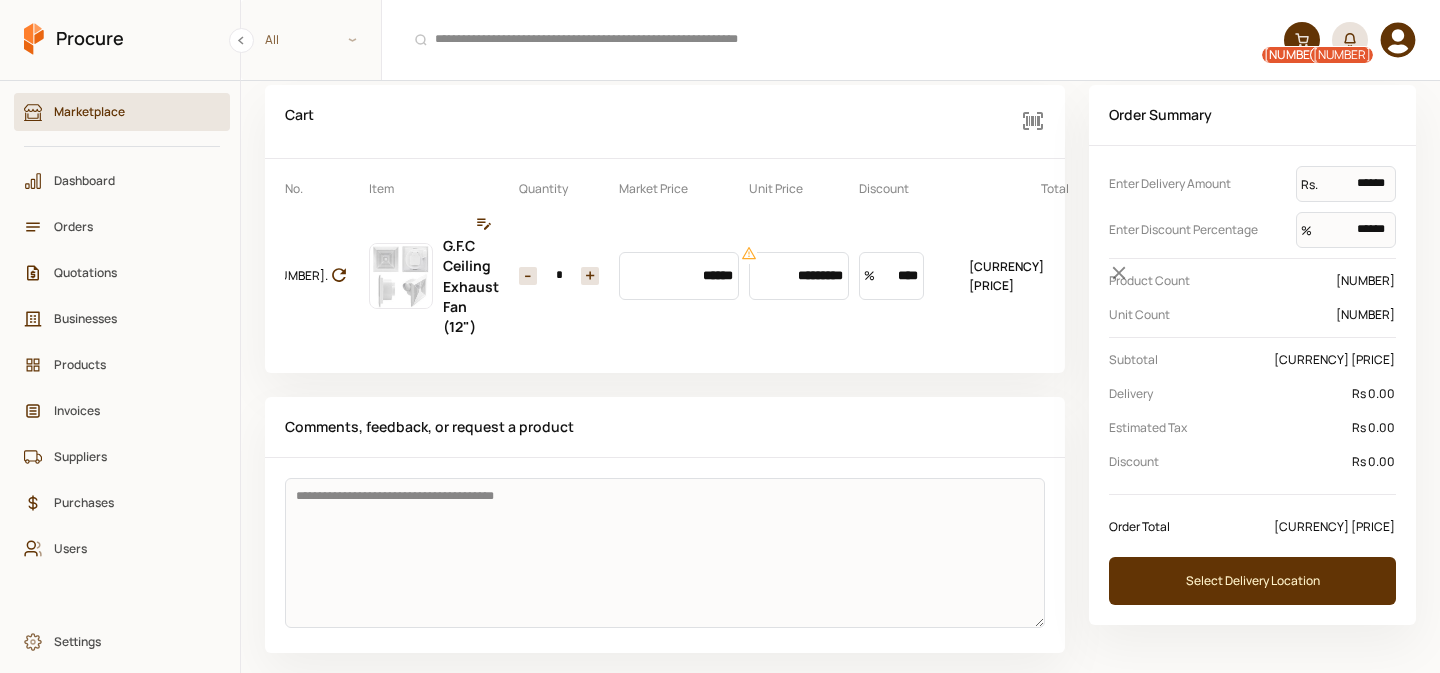 click on "+" at bounding box center (590, 276) 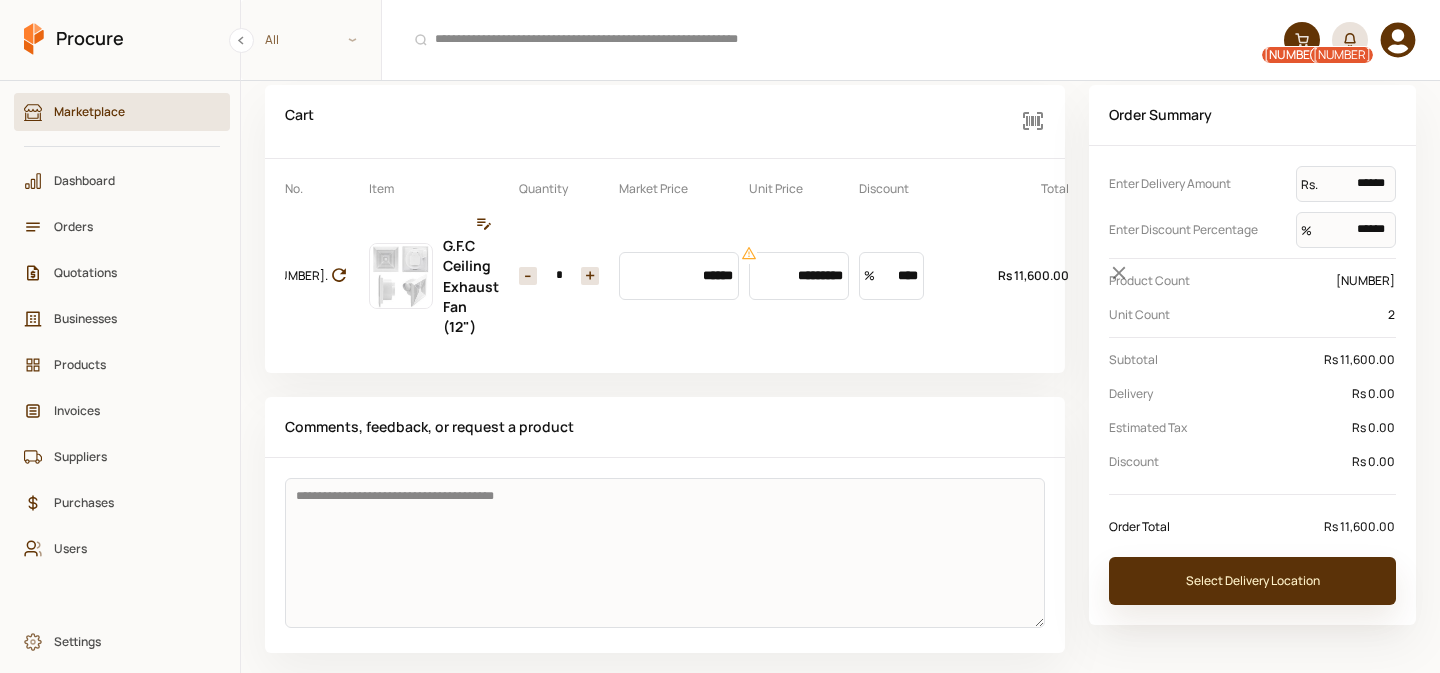 click on "Select Delivery Location" at bounding box center [1252, 581] 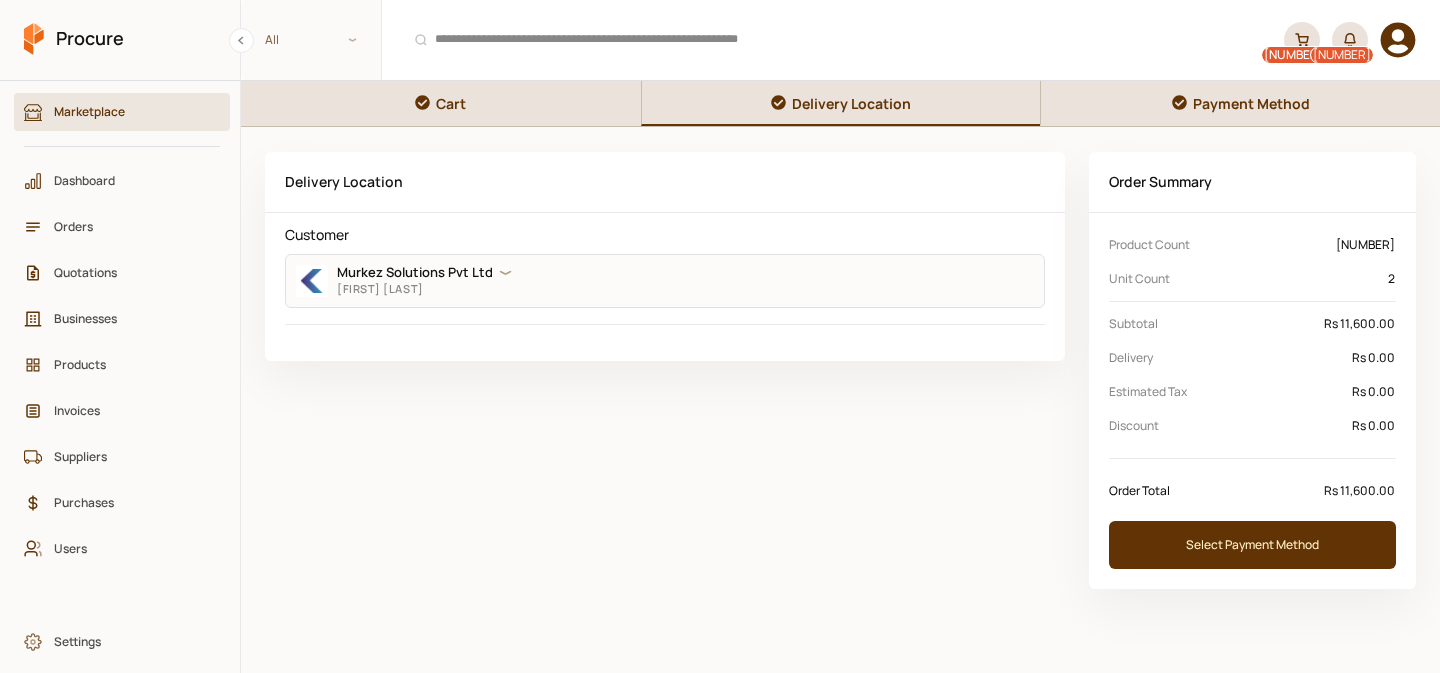 scroll, scrollTop: 0, scrollLeft: 0, axis: both 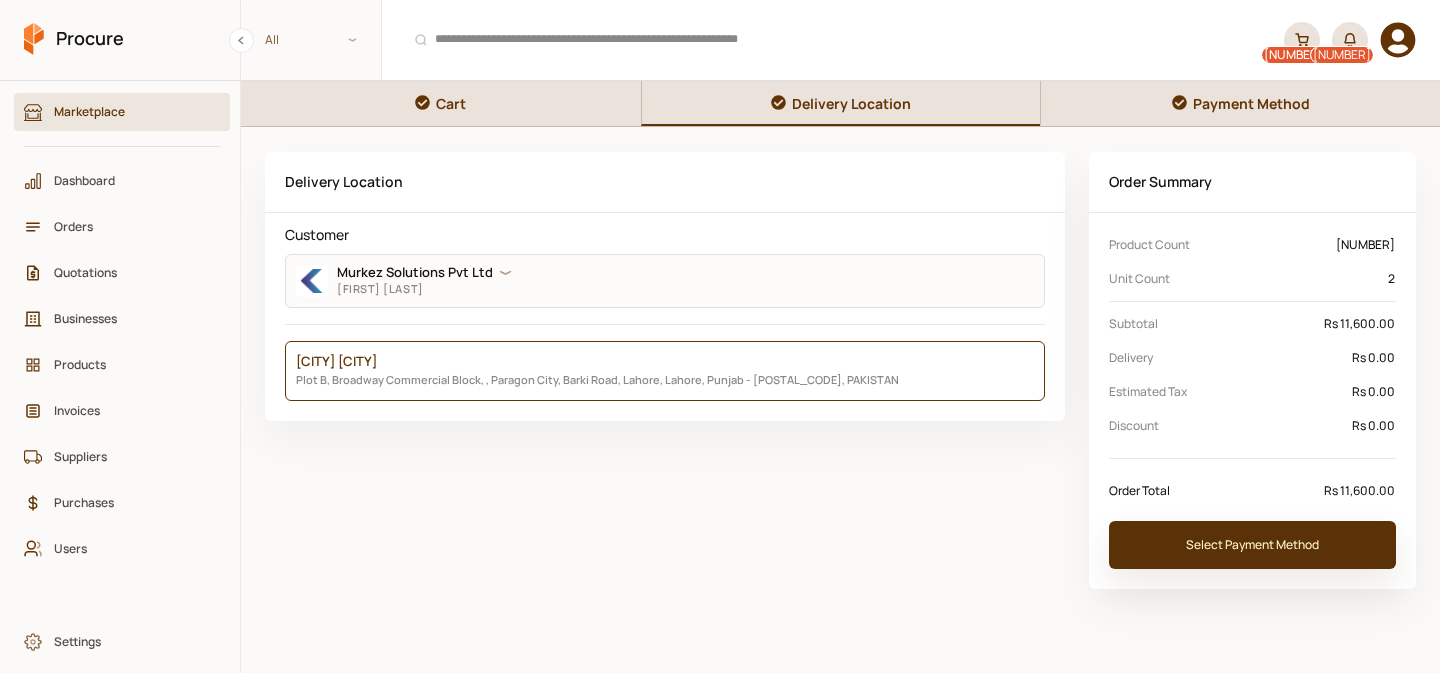 click on "Select Payment Method" at bounding box center (1252, 545) 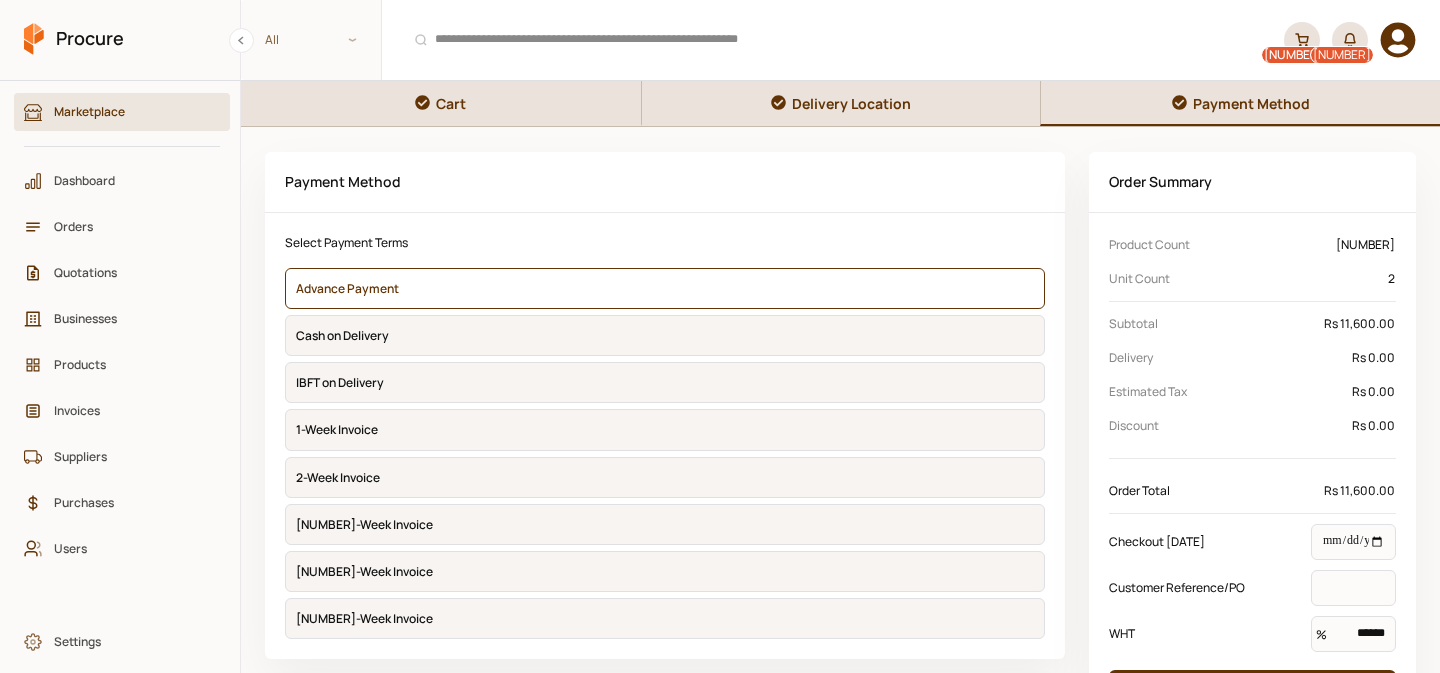 click on "Checkout [DATE]" at bounding box center [1202, 541] 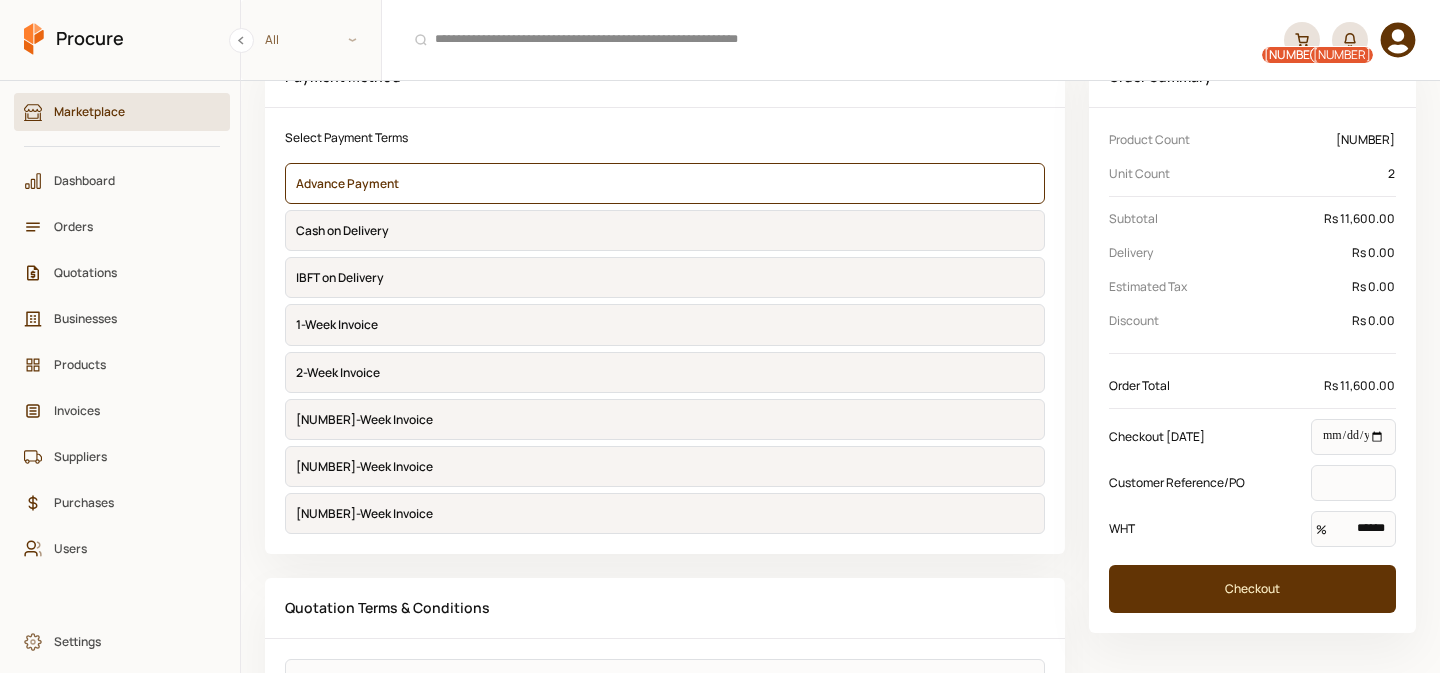 scroll, scrollTop: 103, scrollLeft: 0, axis: vertical 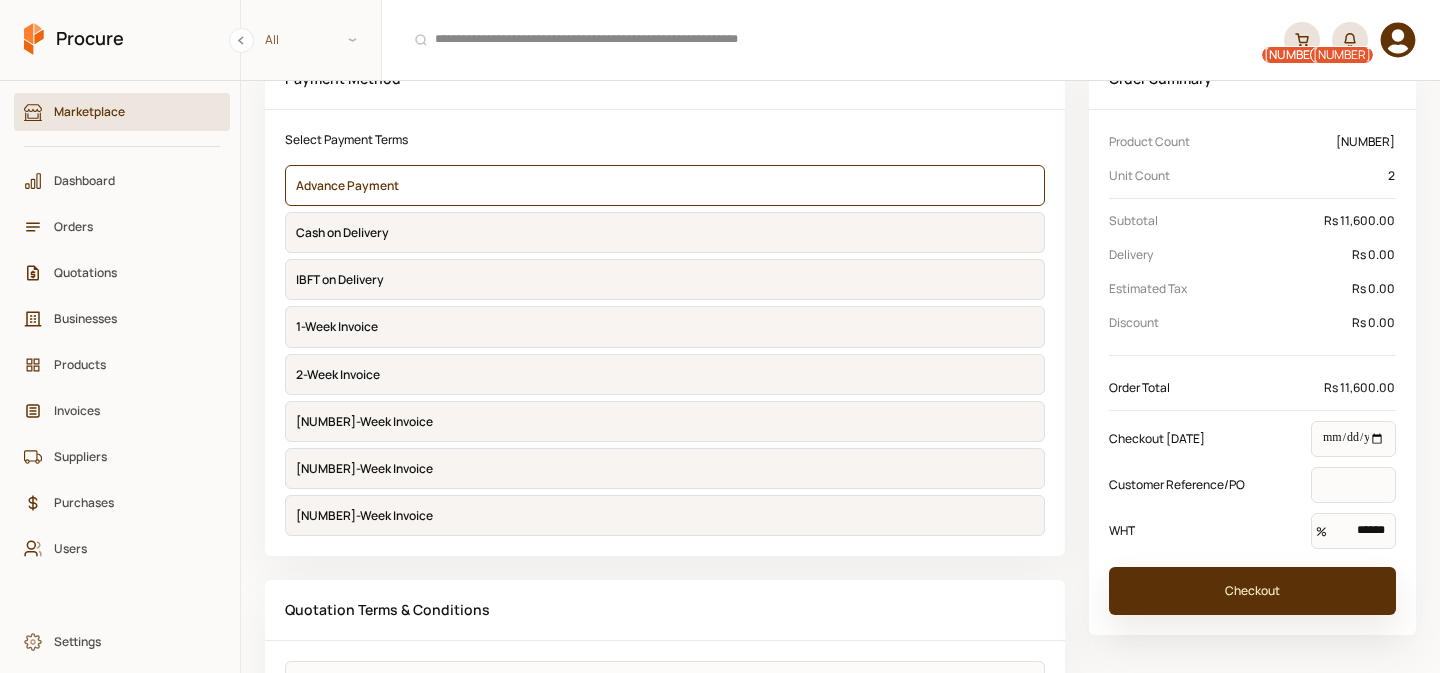 click on "Checkout" at bounding box center [1252, 591] 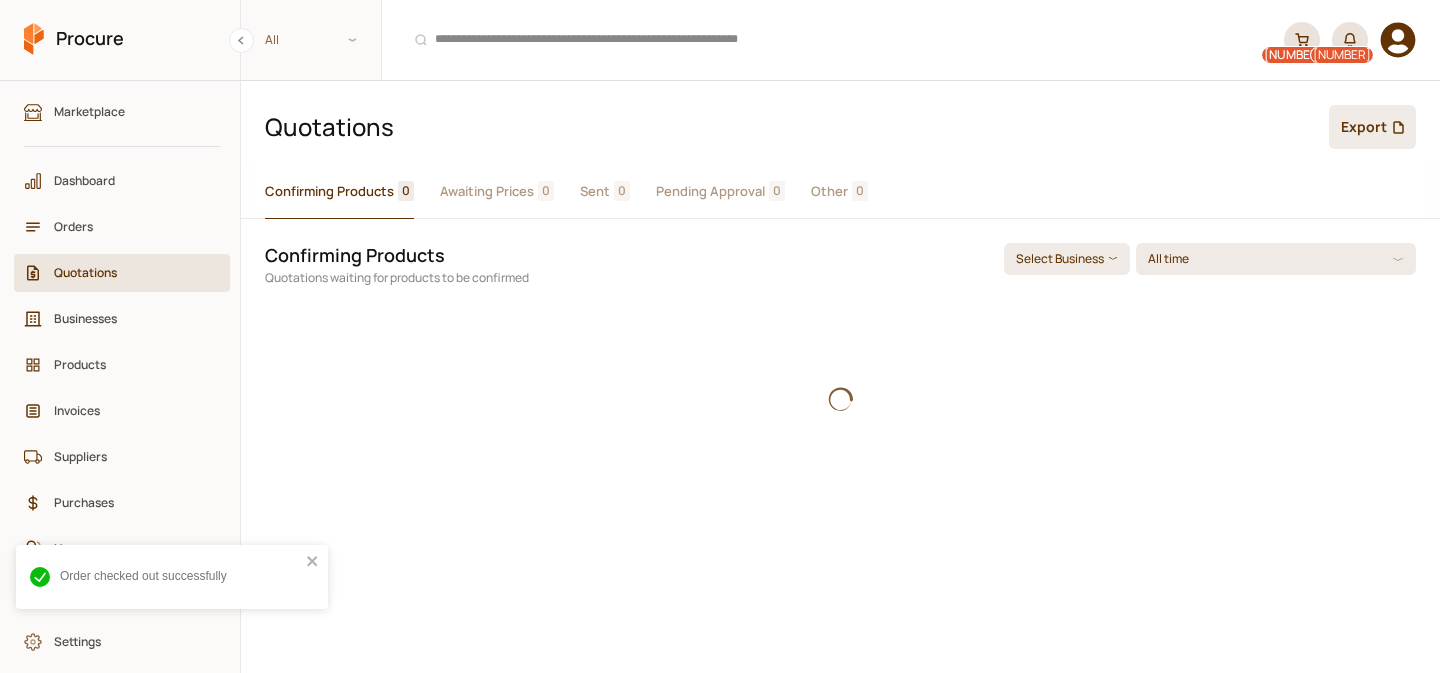 scroll, scrollTop: 0, scrollLeft: 0, axis: both 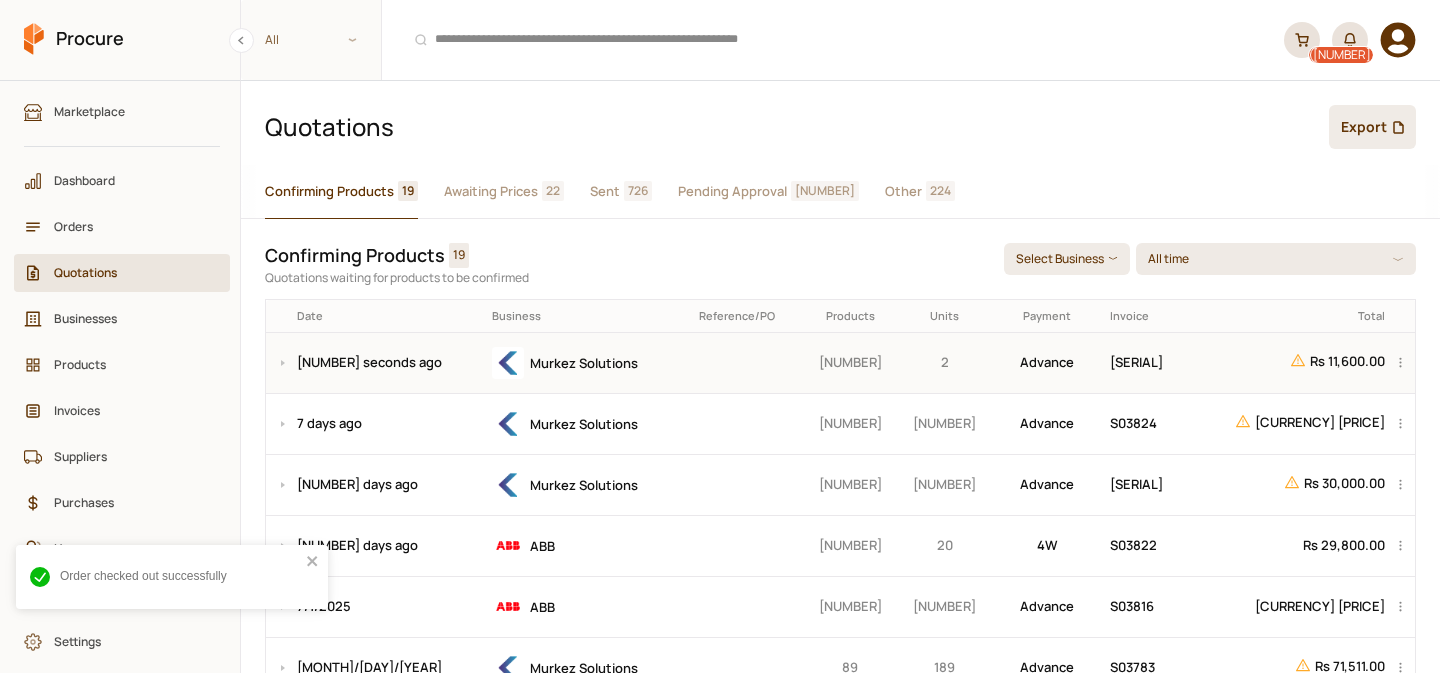 click on "Murkez Solutions" at bounding box center [589, 363] 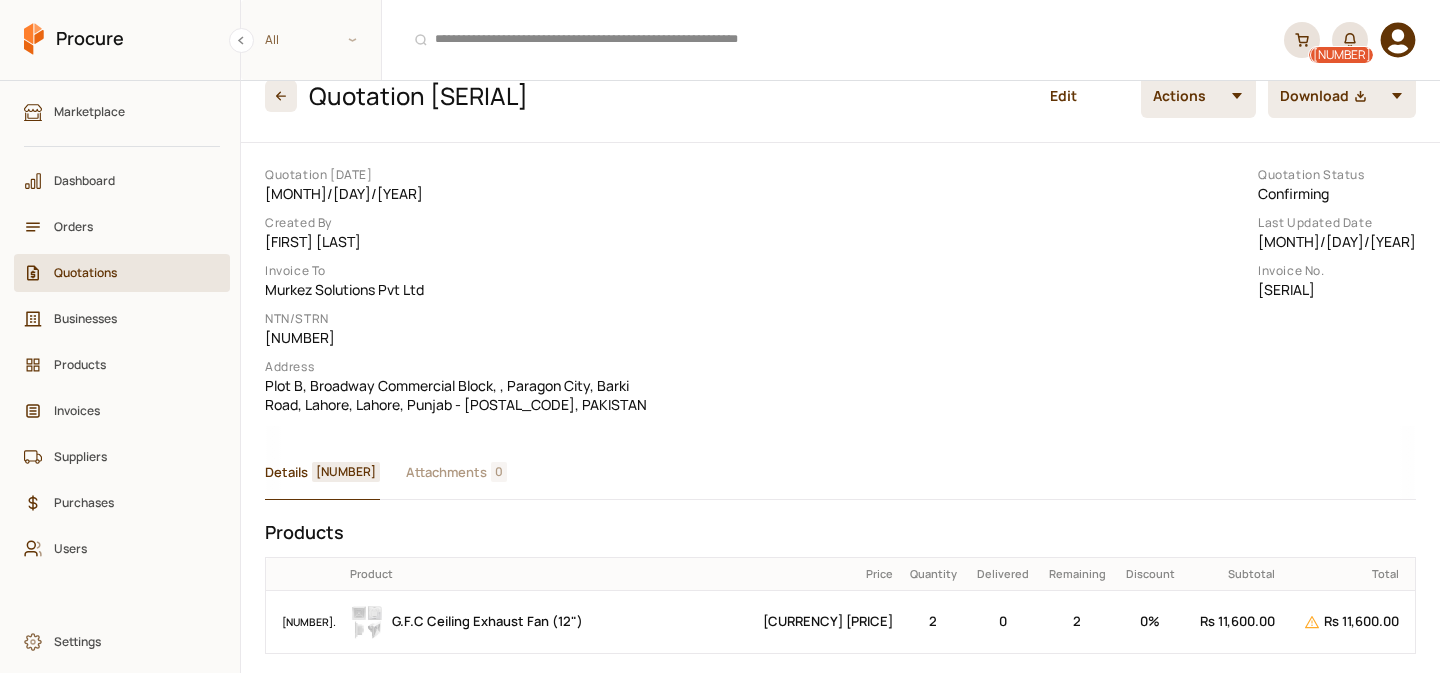 scroll, scrollTop: 0, scrollLeft: 0, axis: both 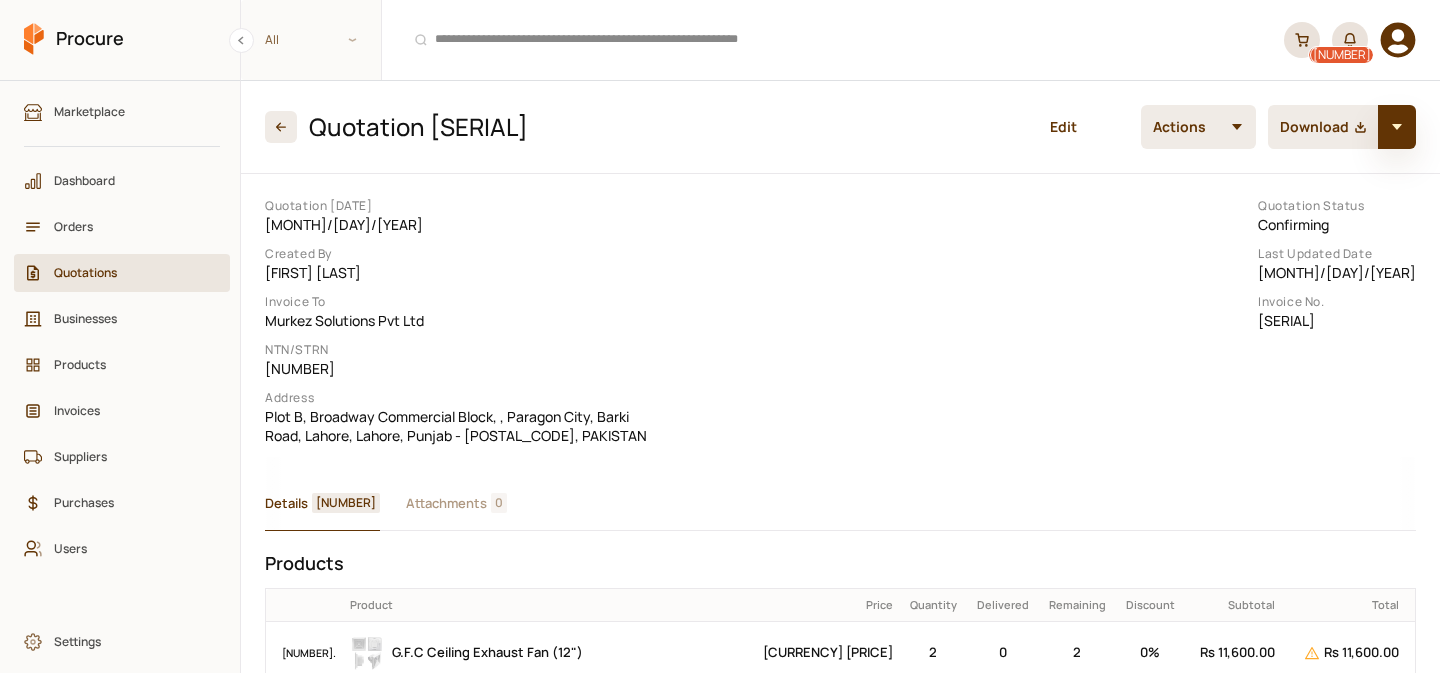 click 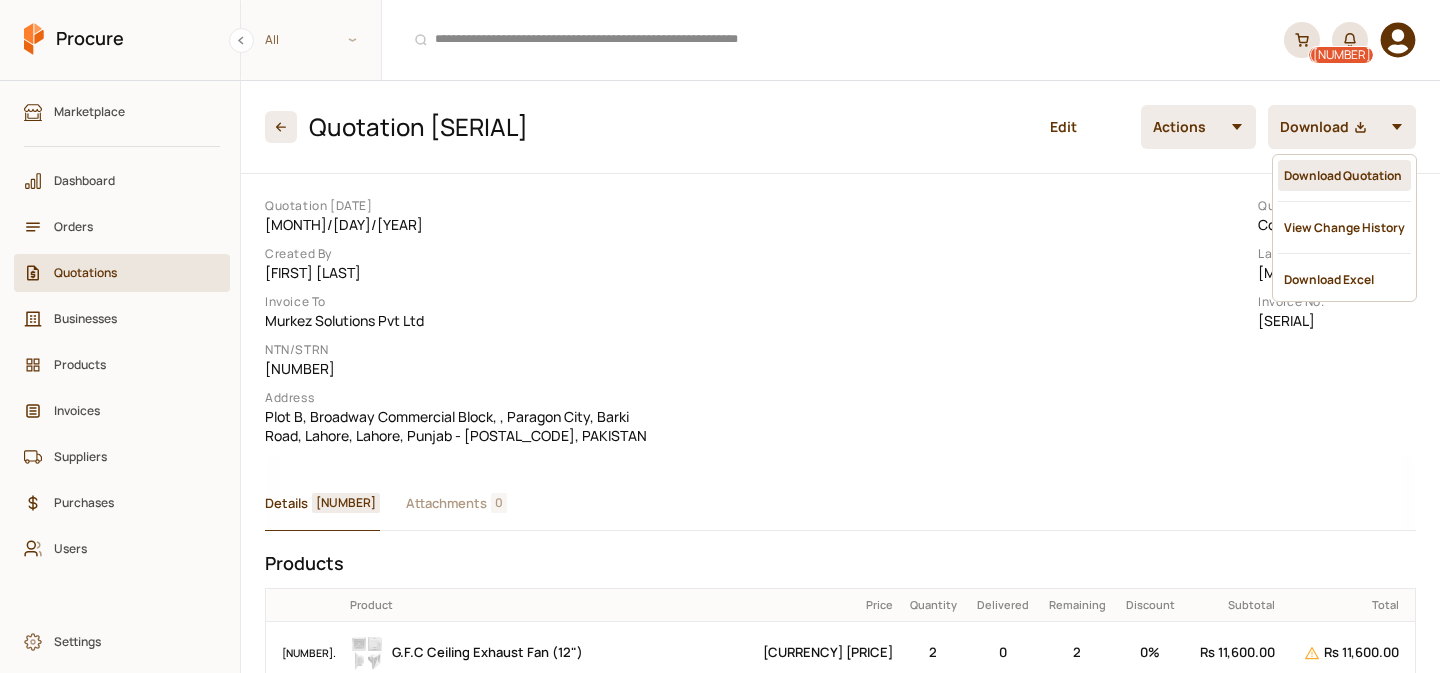 click on "Download Quotation" at bounding box center (1344, 175) 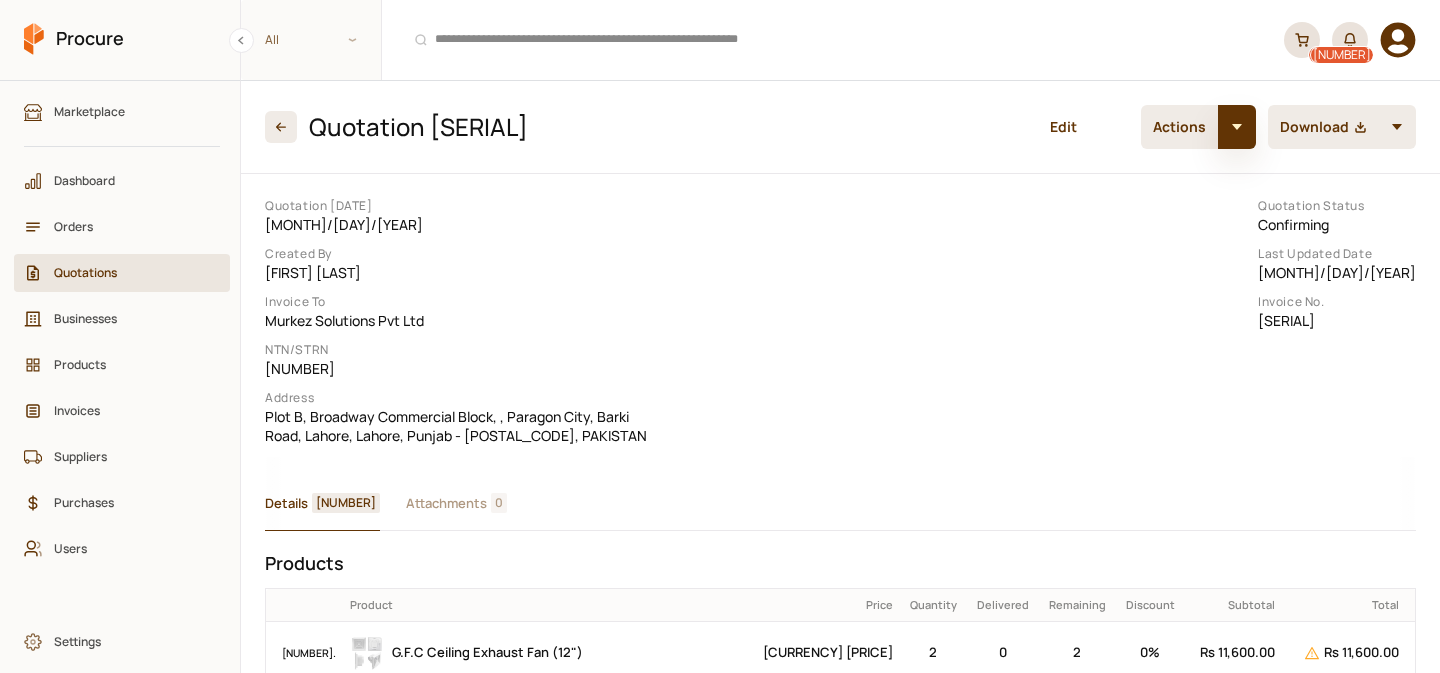 click at bounding box center [1237, 127] 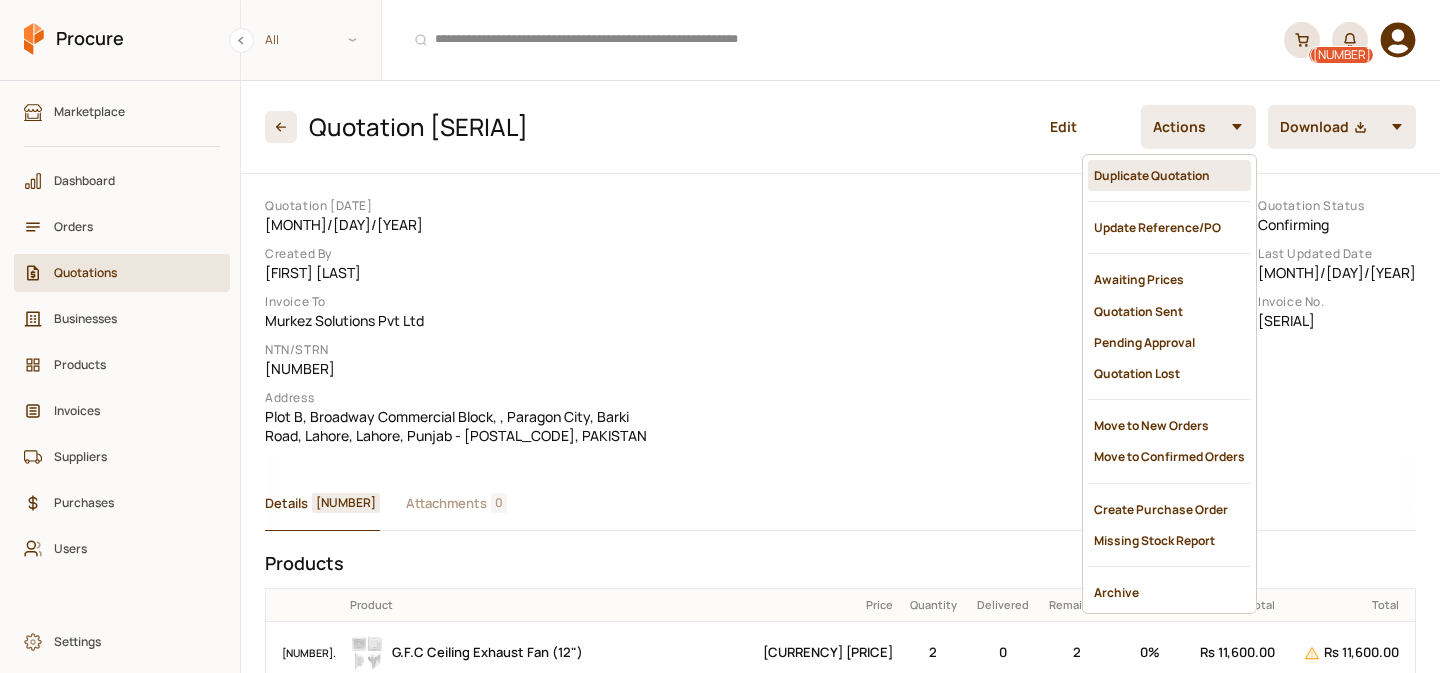 click on "Duplicate Quotation" at bounding box center (1169, 175) 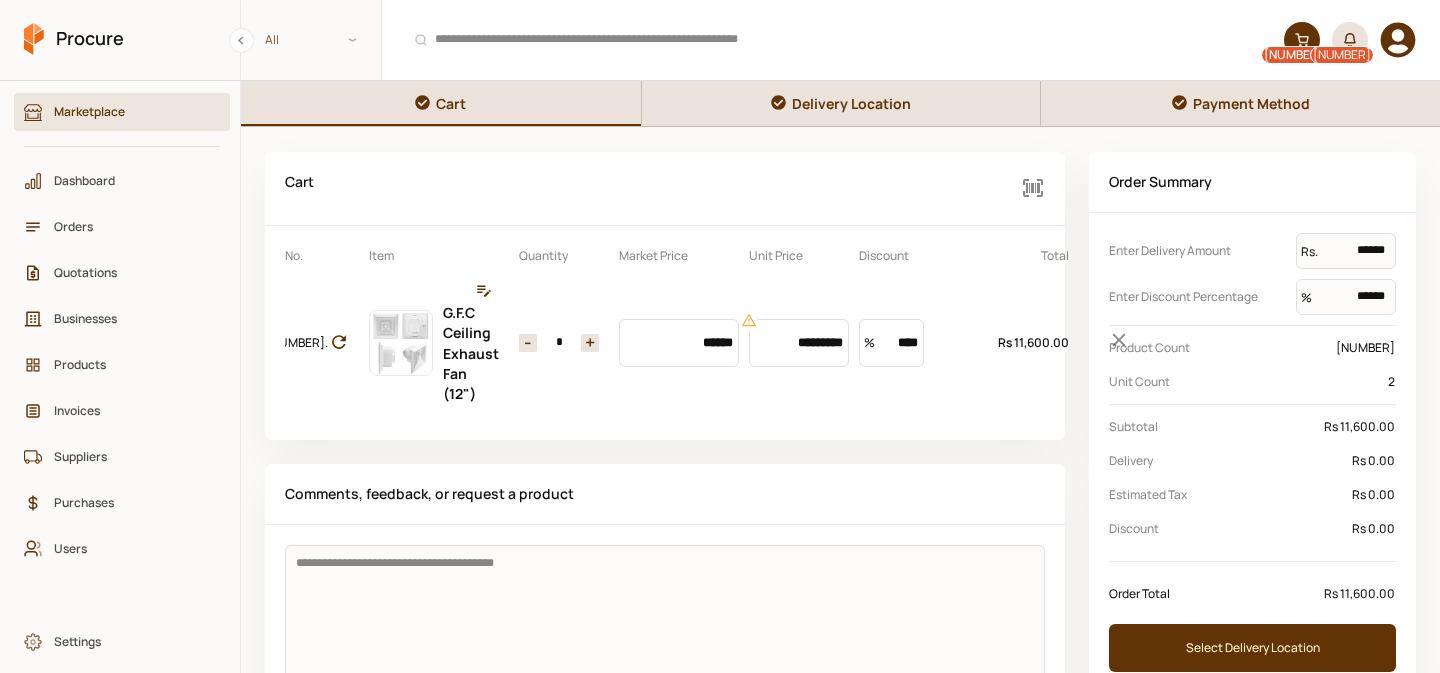 click on "-" at bounding box center [528, 343] 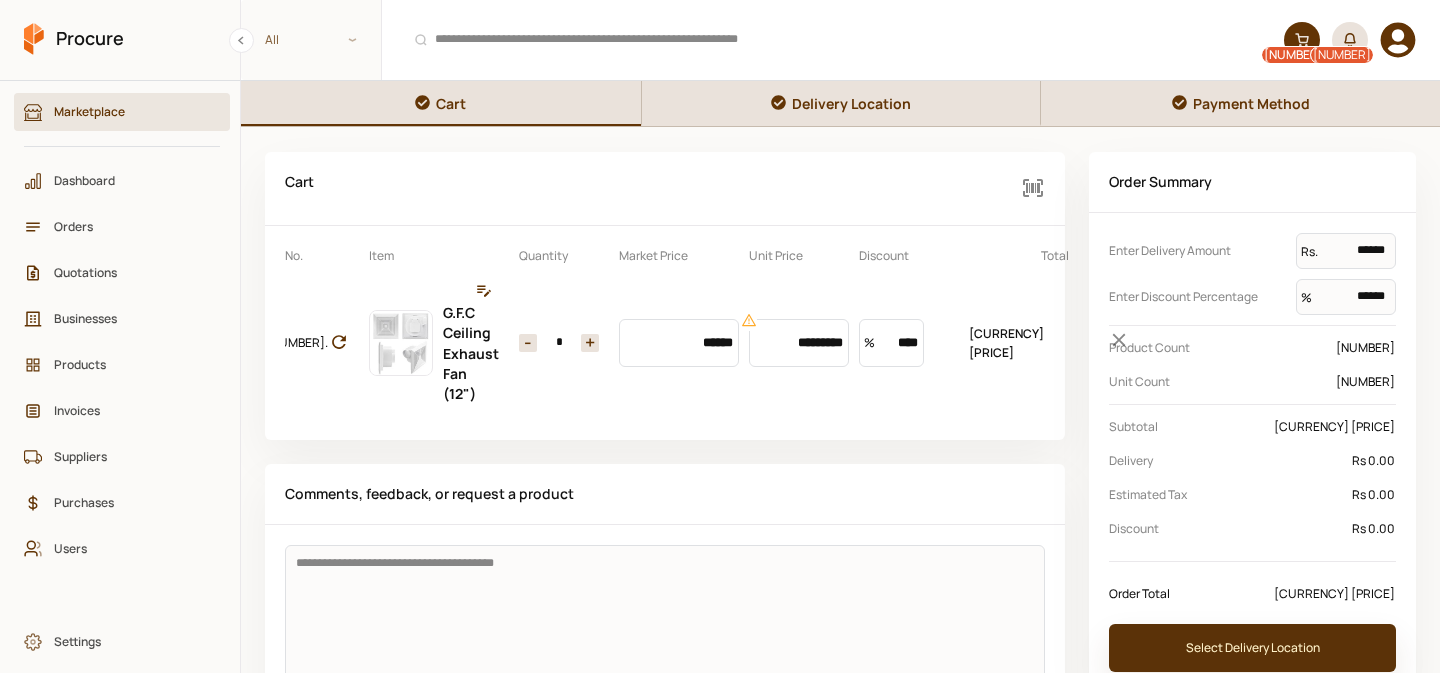 scroll, scrollTop: 71, scrollLeft: 0, axis: vertical 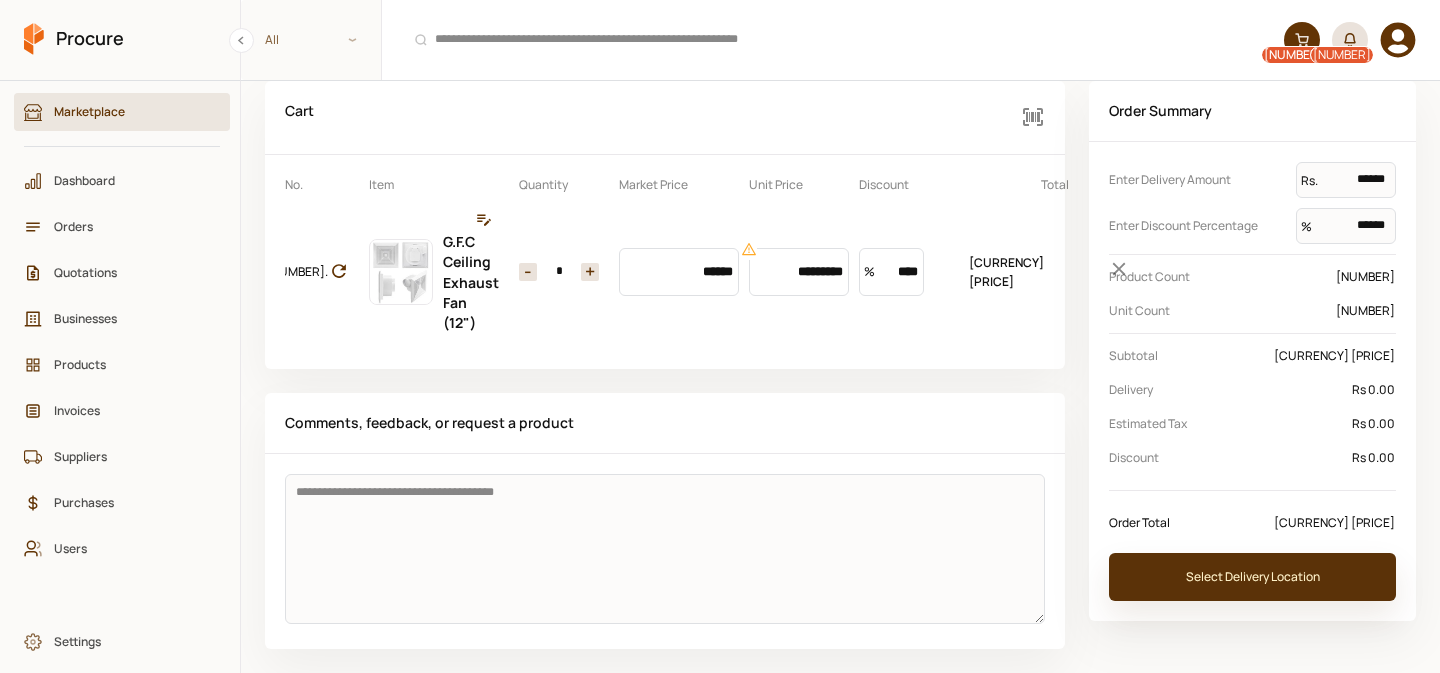 click on "Select Delivery Location" at bounding box center (1252, 577) 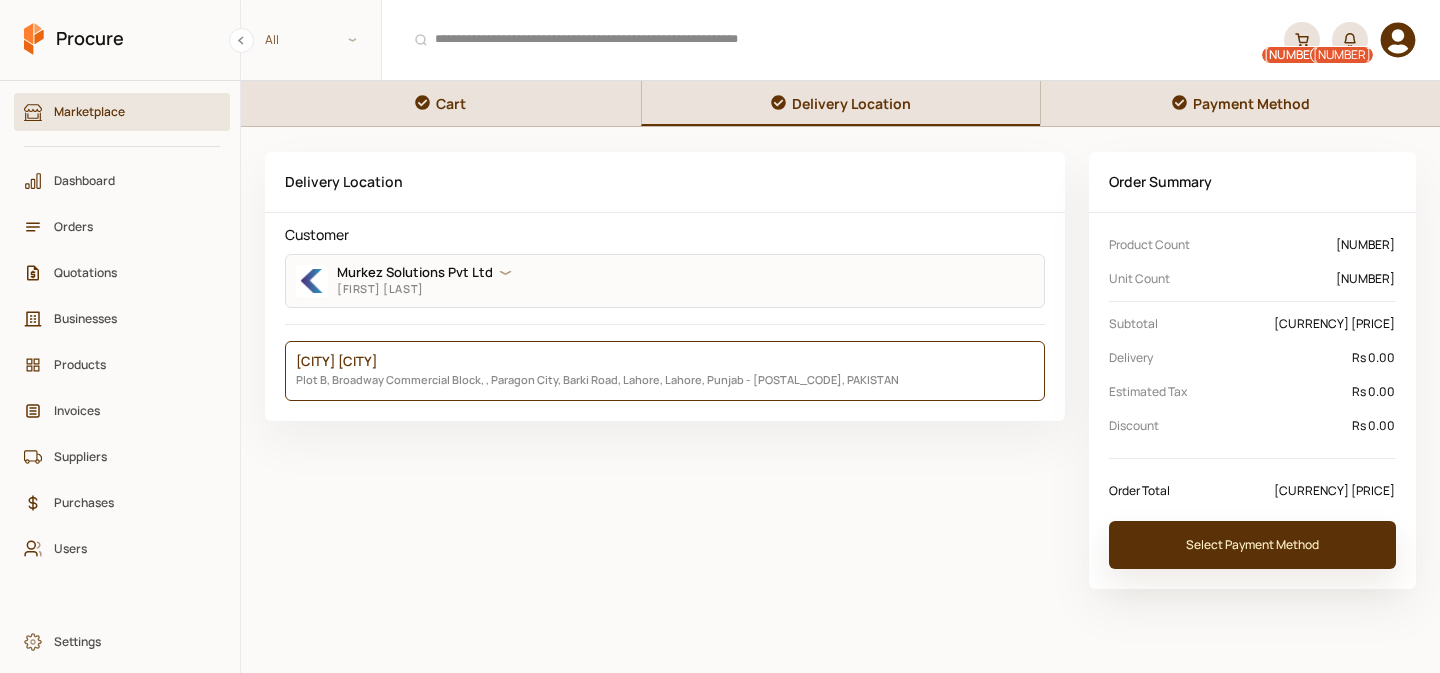 click on "Select Payment Method" at bounding box center (1252, 545) 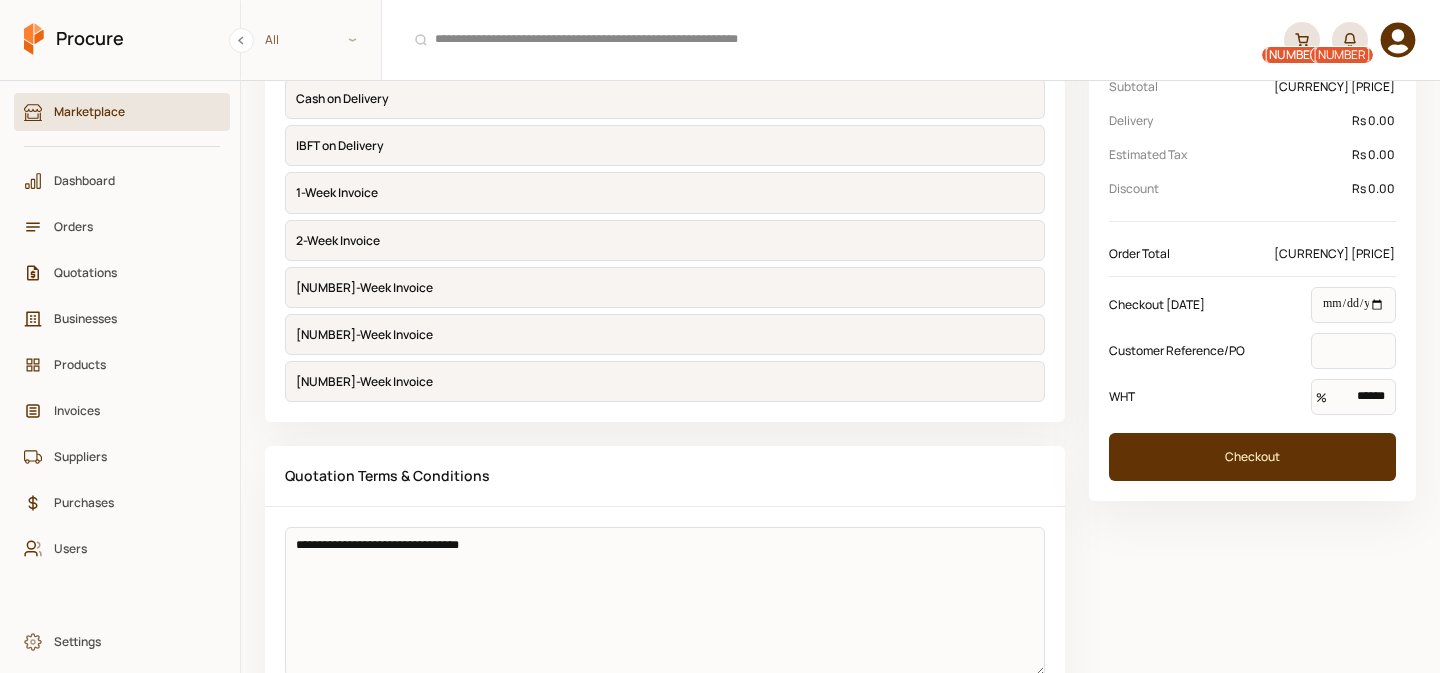 scroll, scrollTop: 290, scrollLeft: 0, axis: vertical 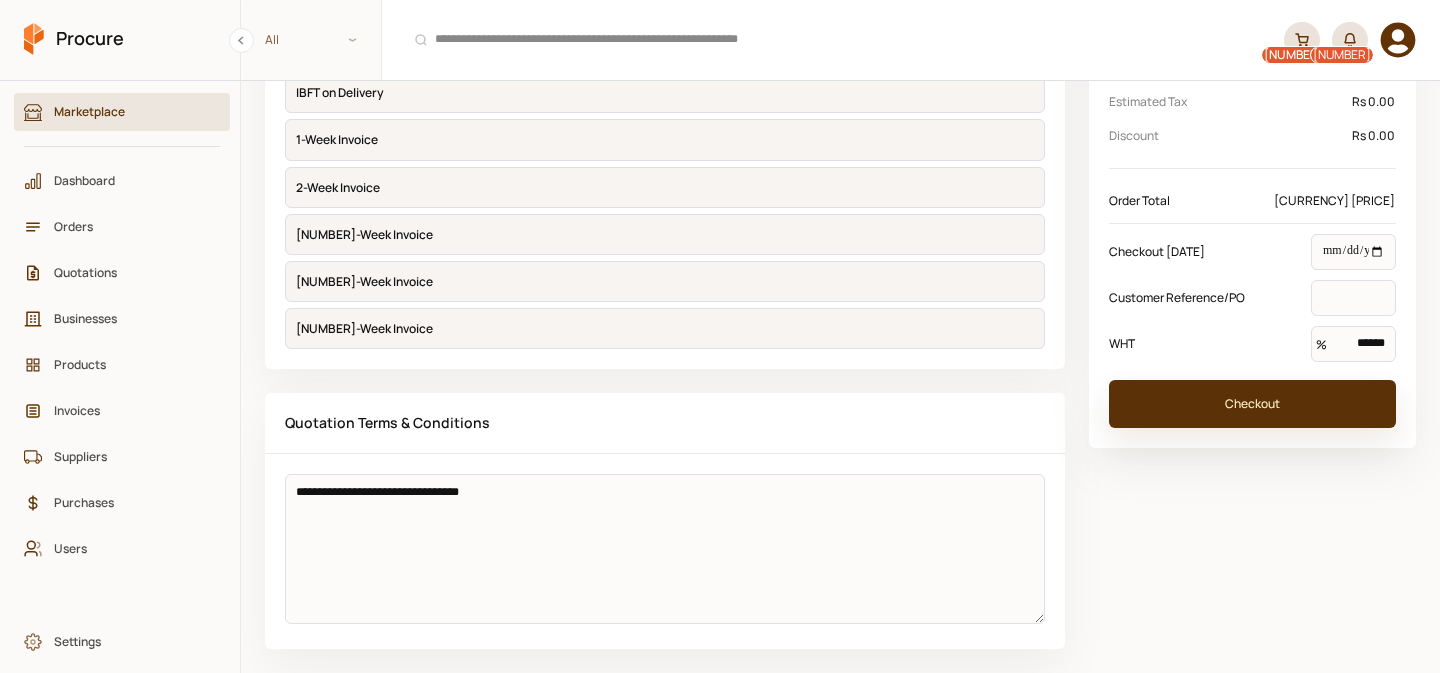 click on "Checkout" at bounding box center (1252, 404) 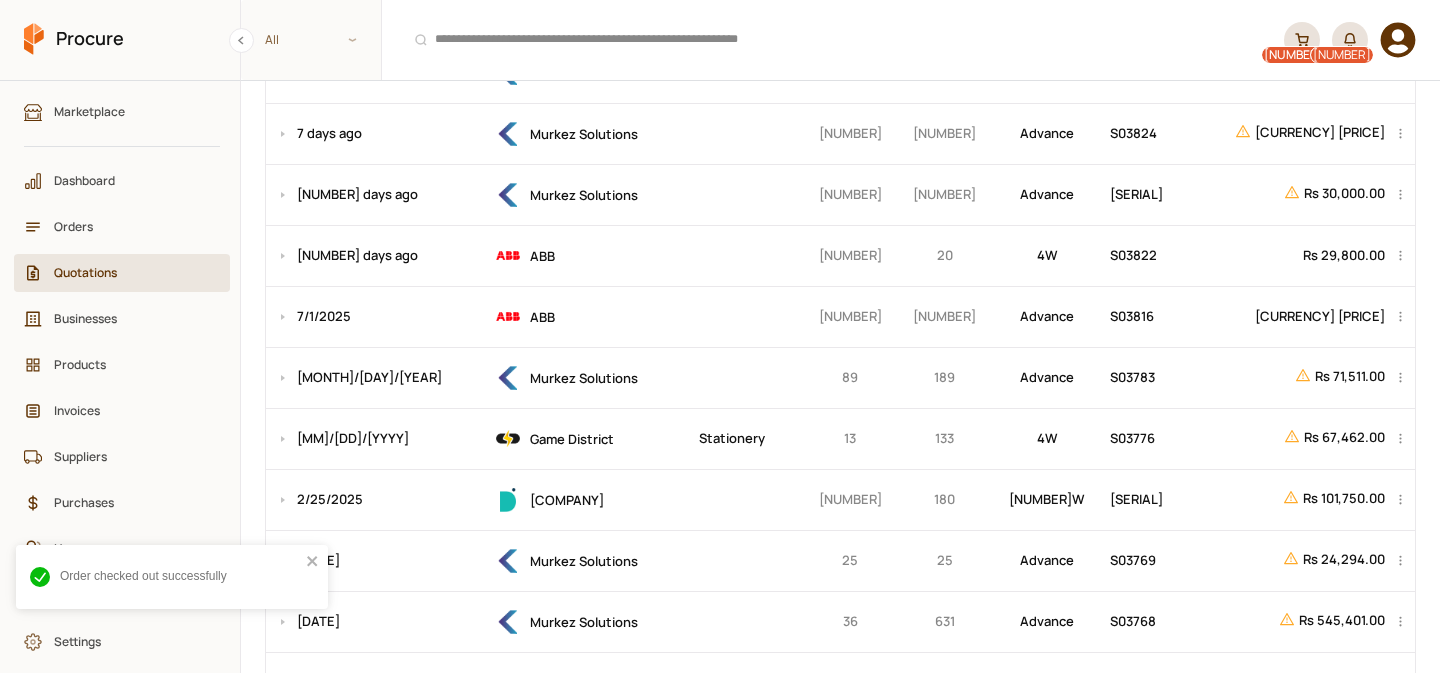 scroll, scrollTop: 0, scrollLeft: 0, axis: both 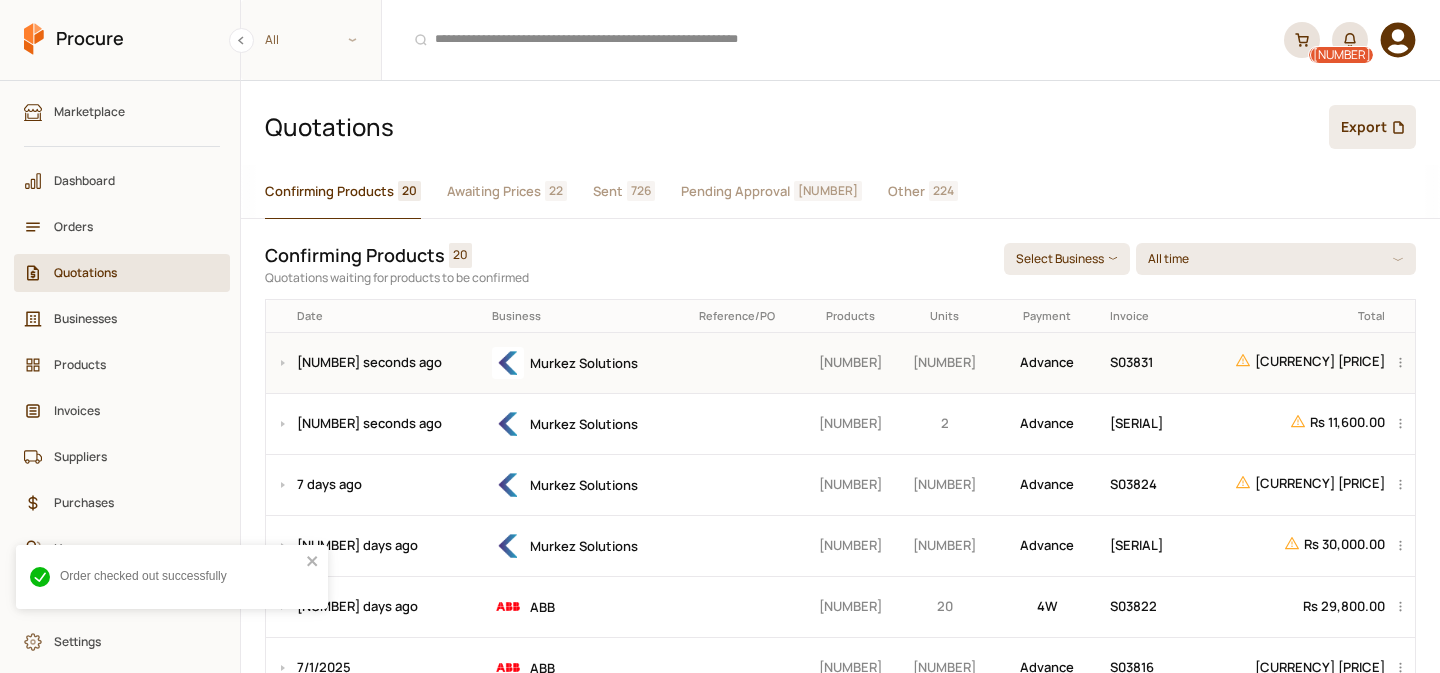 click at bounding box center [747, 362] 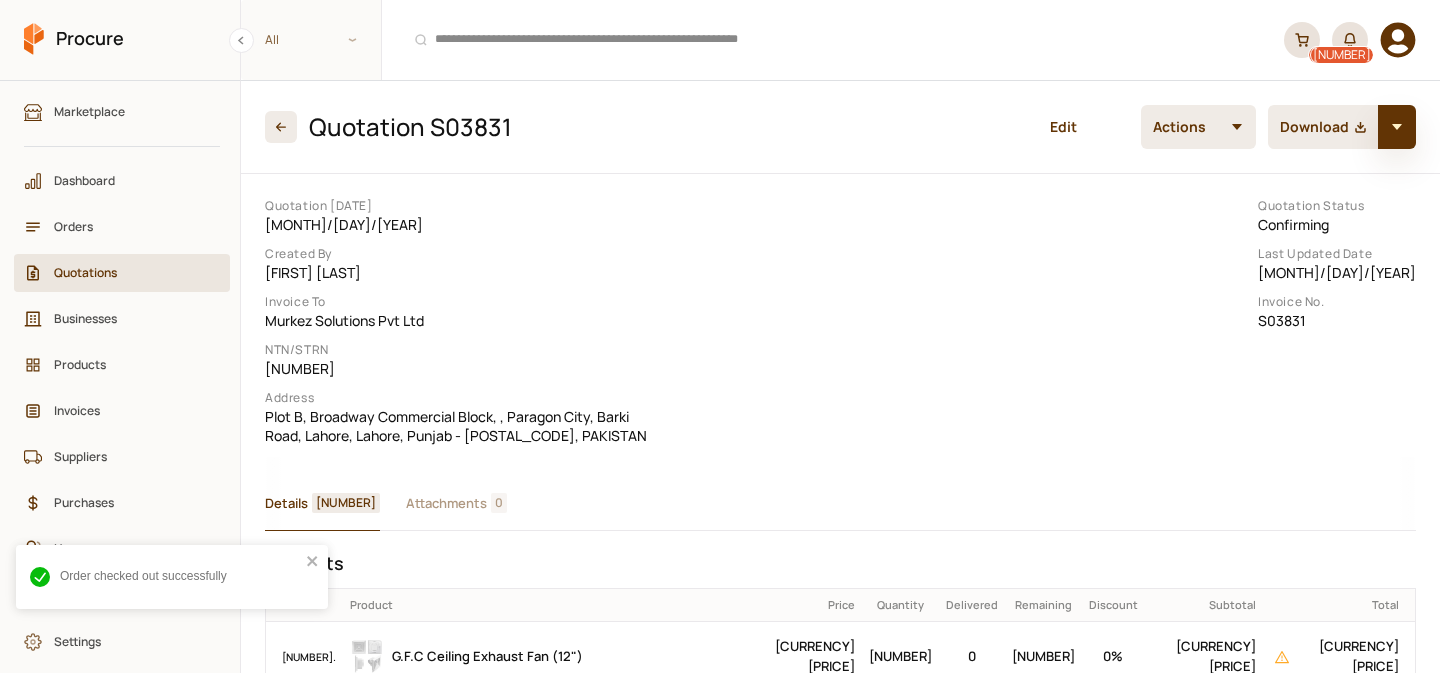 click 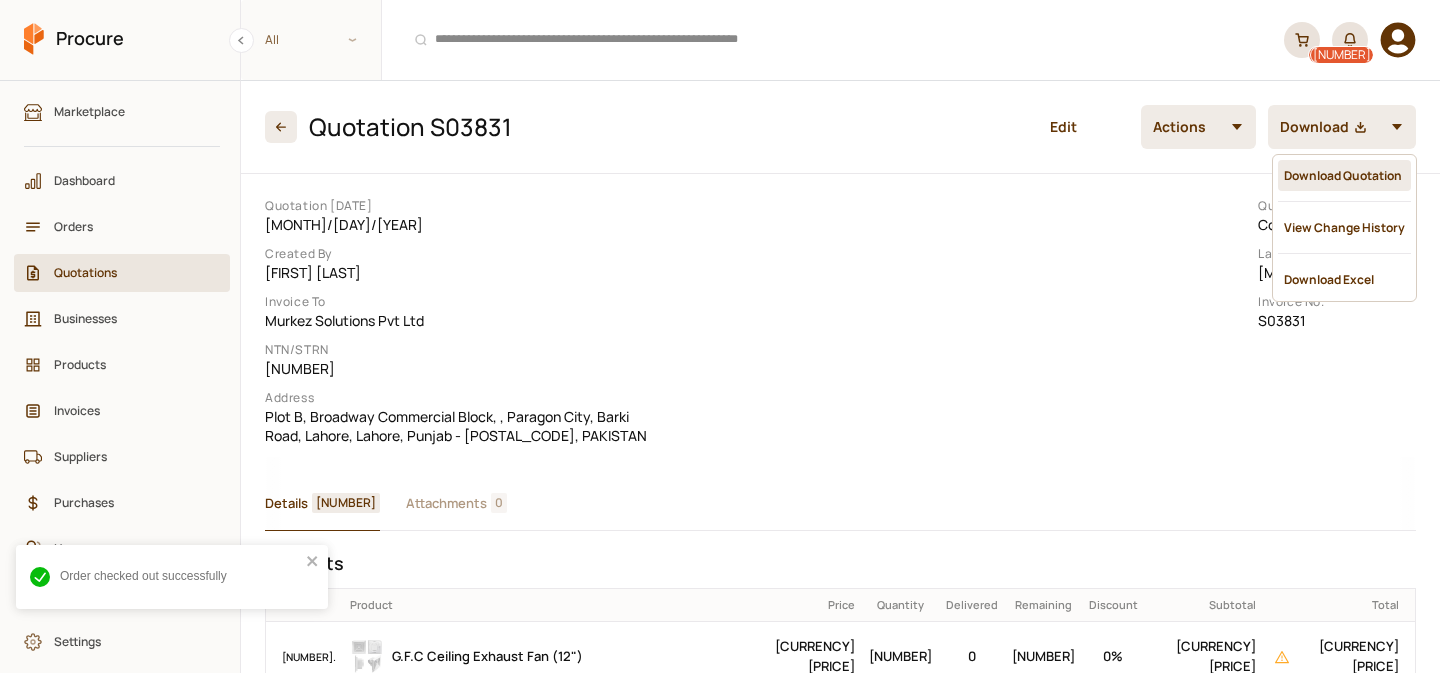 click on "Download Quotation" at bounding box center (1344, 175) 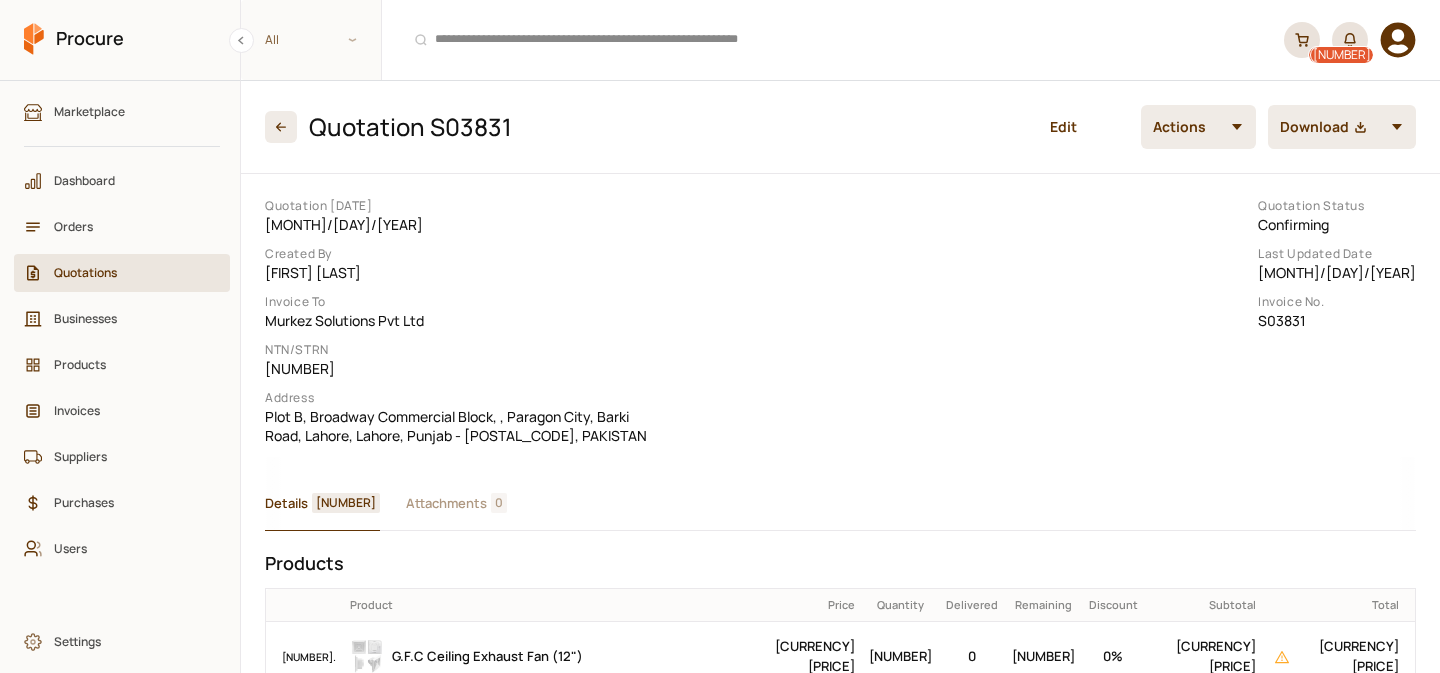 click on "Quotations" at bounding box center (129, 272) 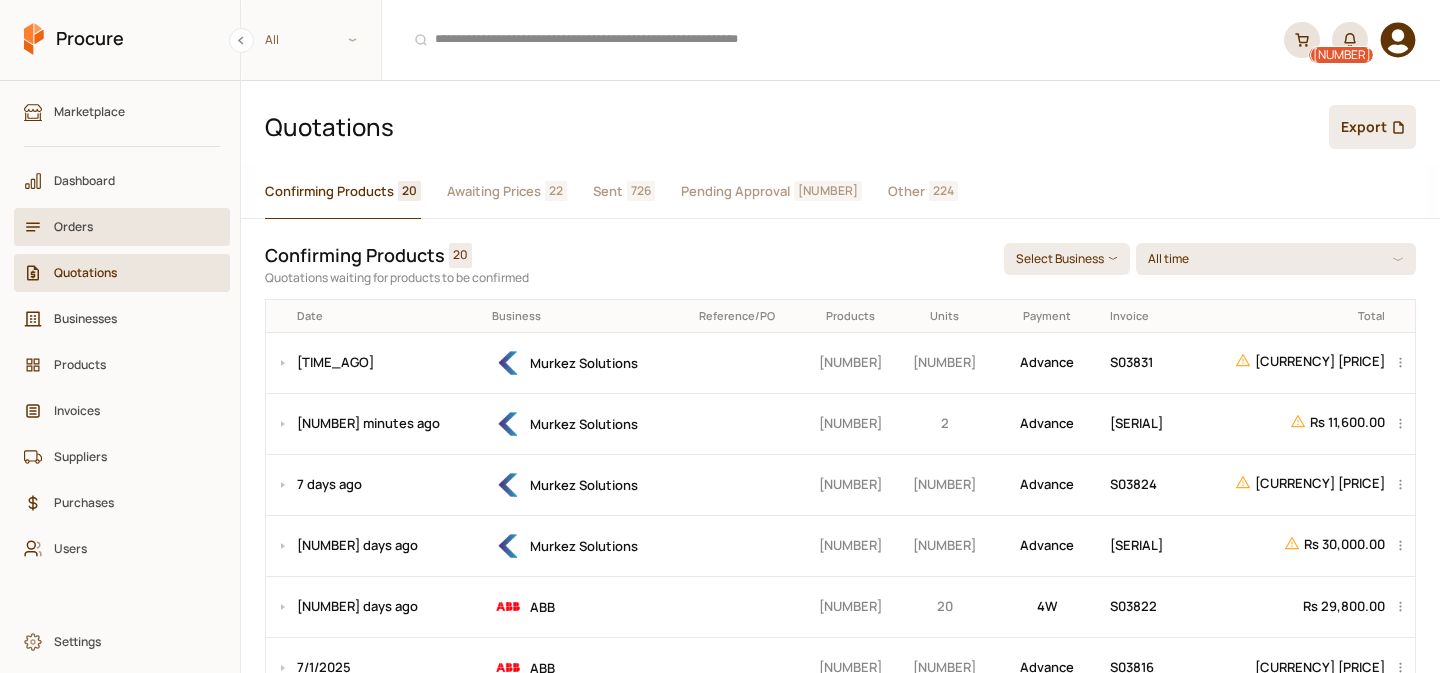 click on "Orders" at bounding box center (122, 227) 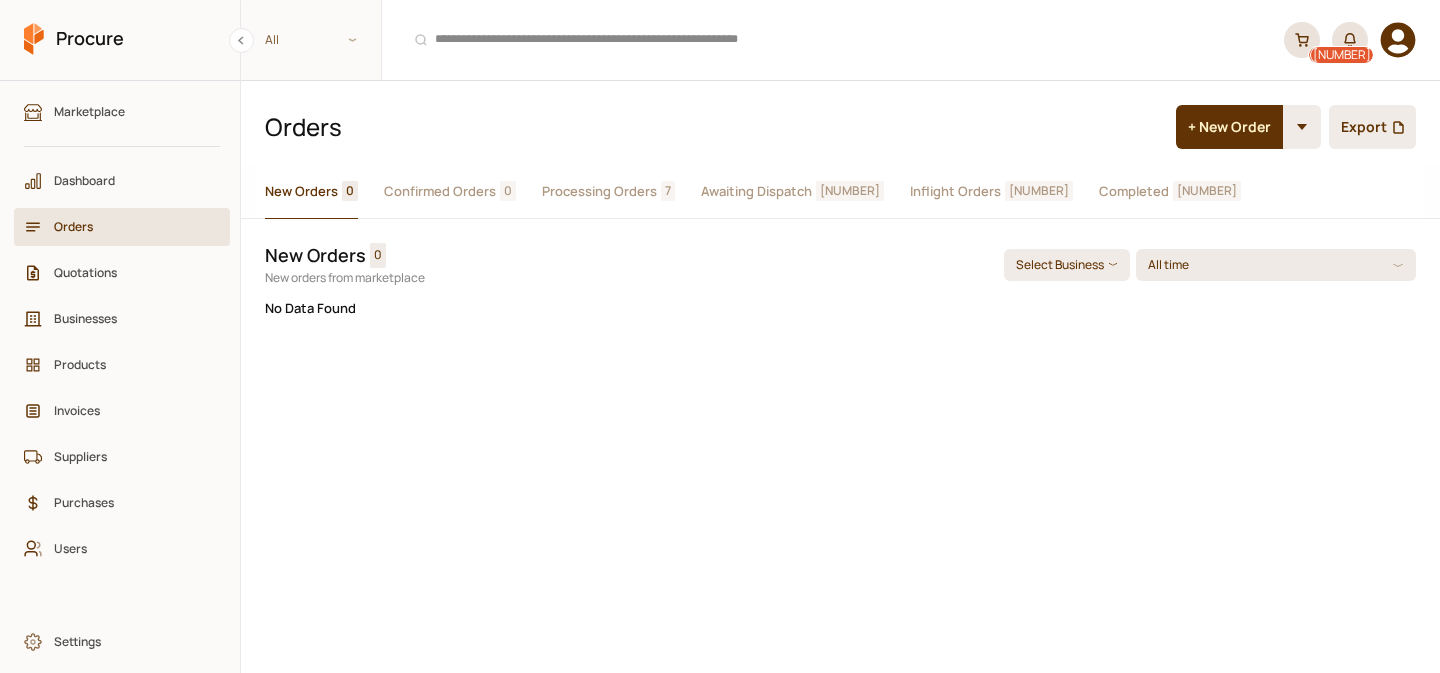 click on "Processing Orders" at bounding box center [599, 191] 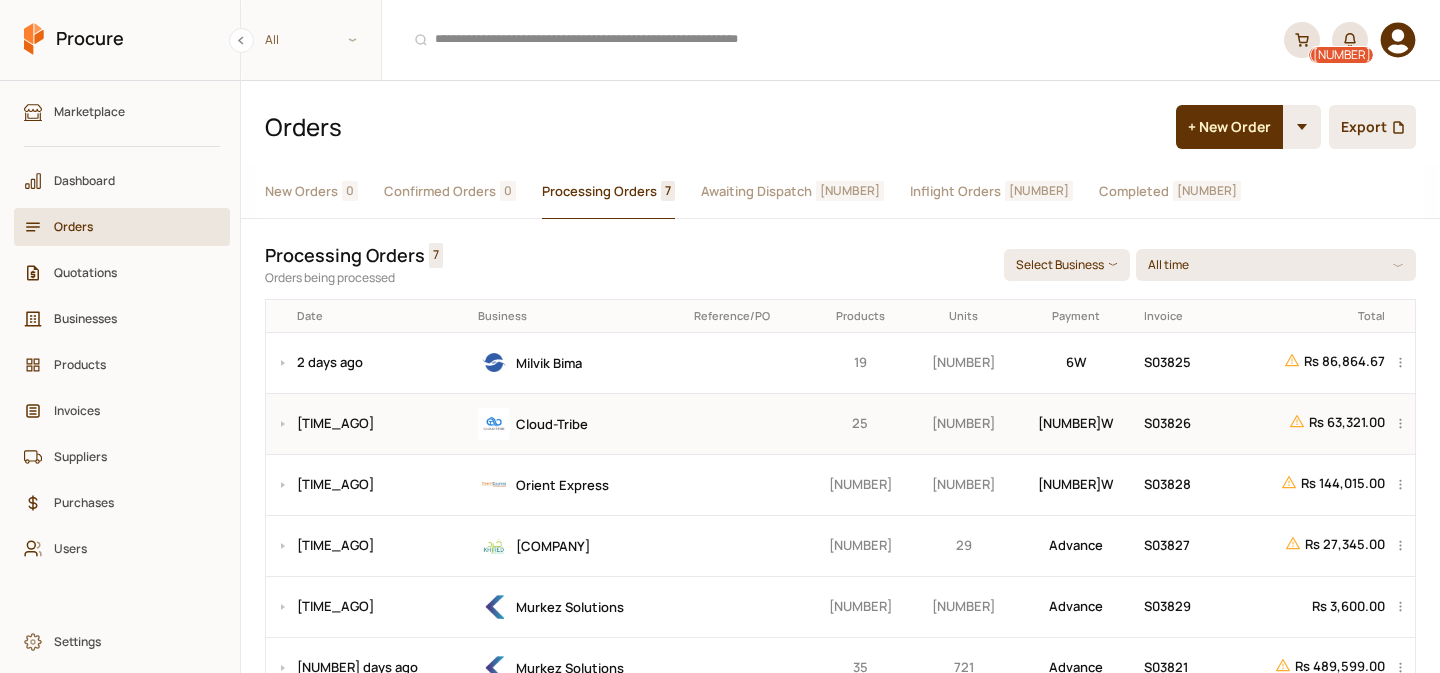 click on "Cloud-Tribe" at bounding box center (579, 424) 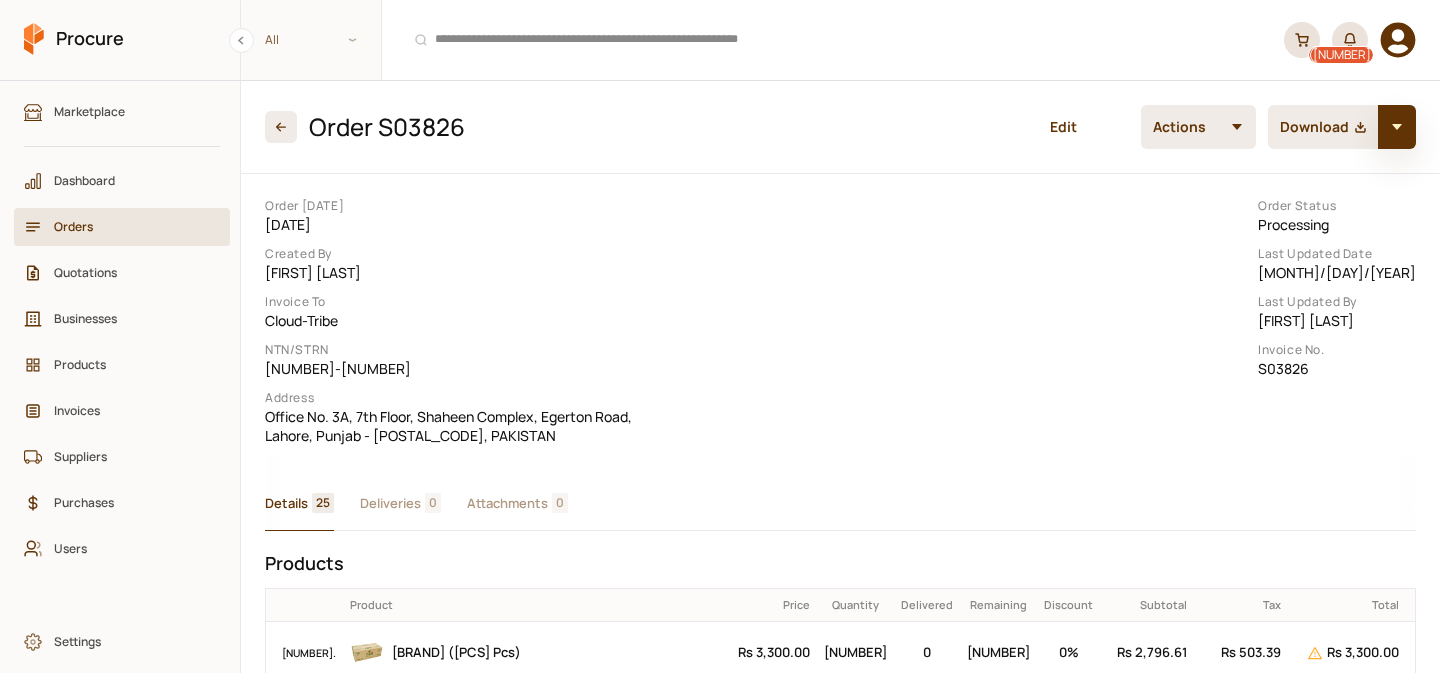click at bounding box center [1397, 127] 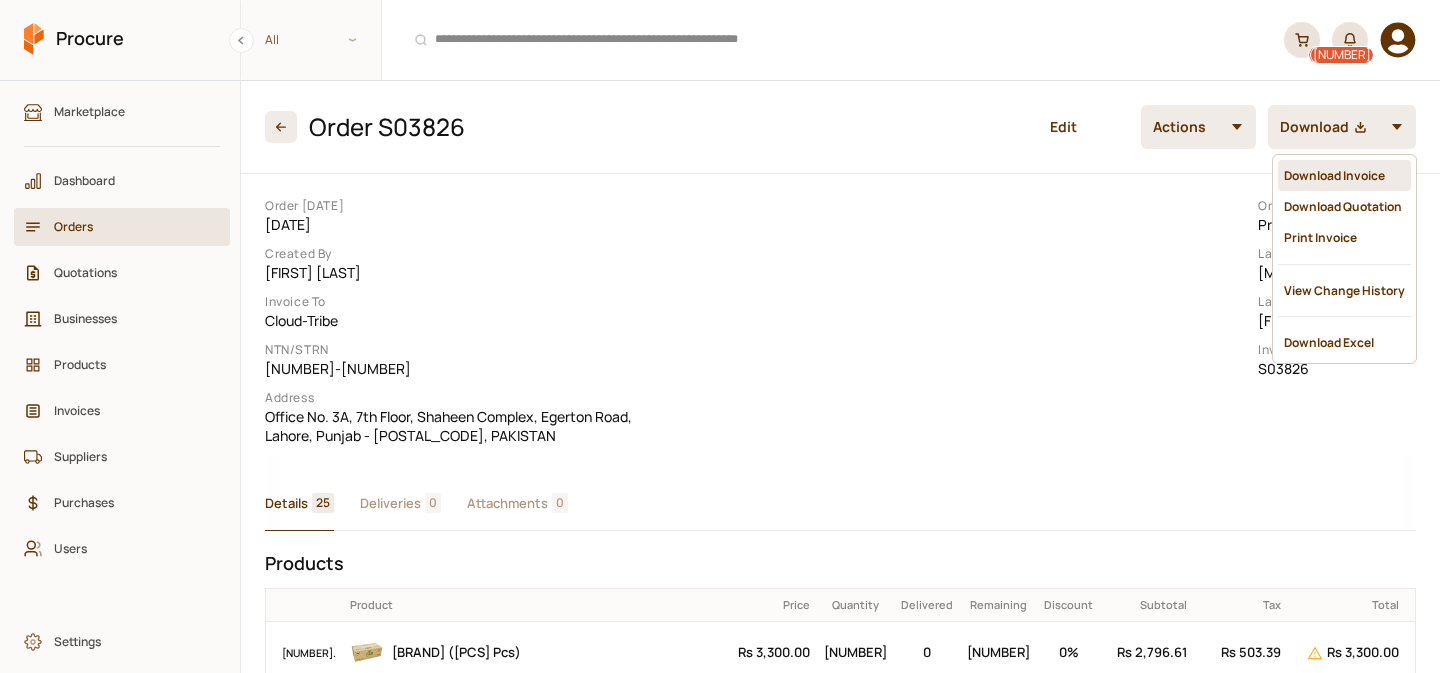 click on "Download Invoice" at bounding box center (1344, 175) 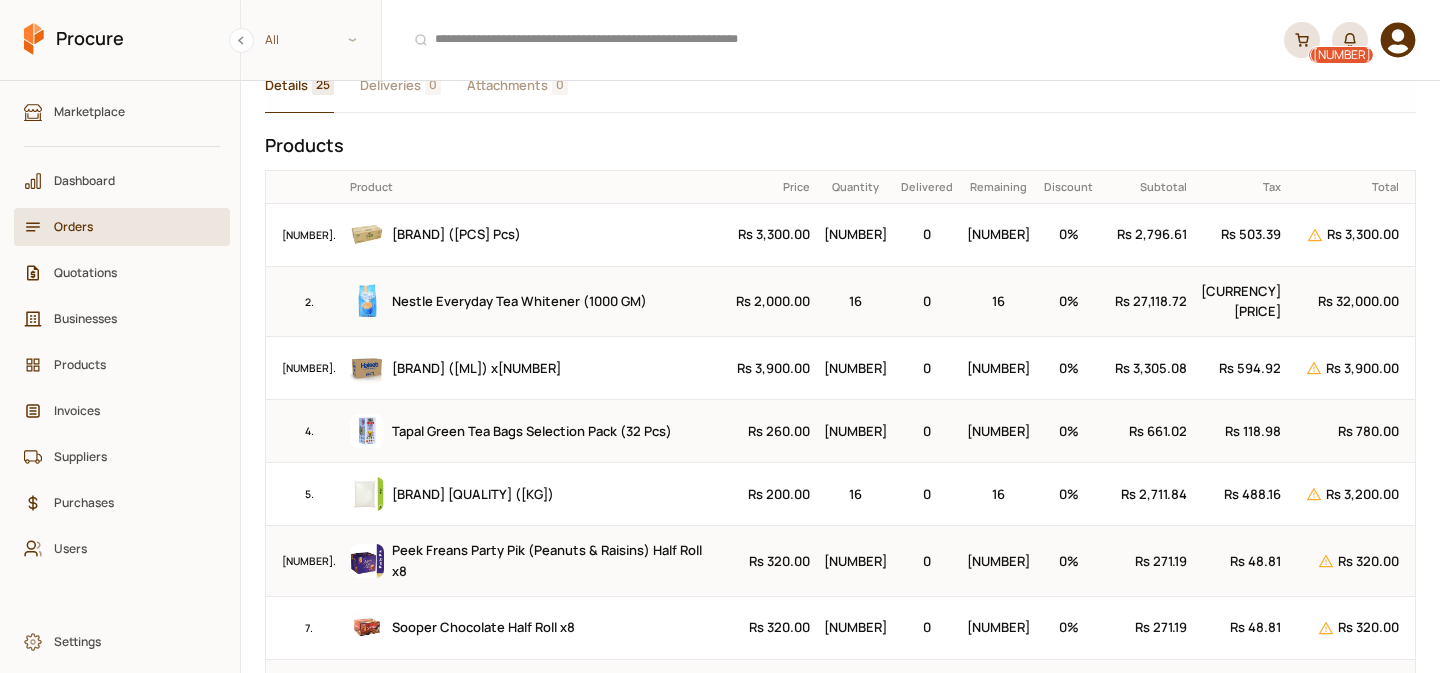 scroll, scrollTop: 422, scrollLeft: 0, axis: vertical 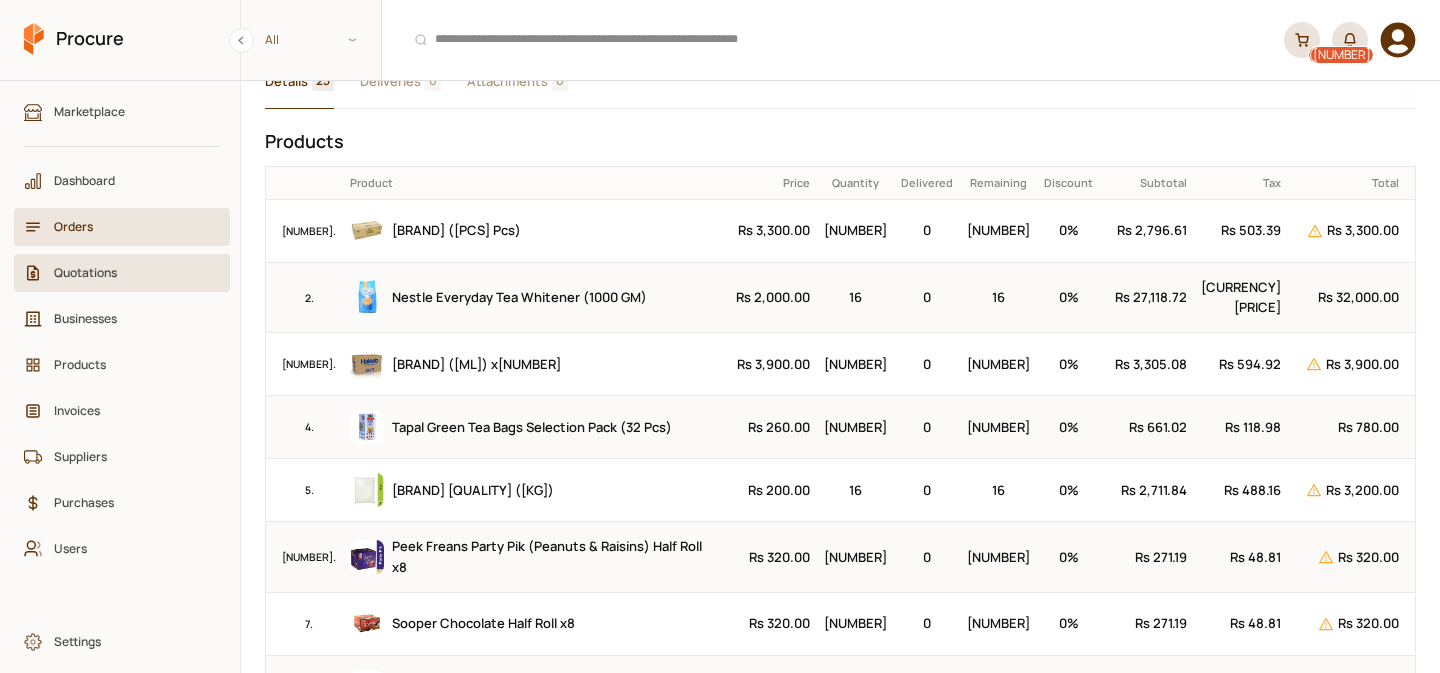 click on "Quotations" at bounding box center (129, 272) 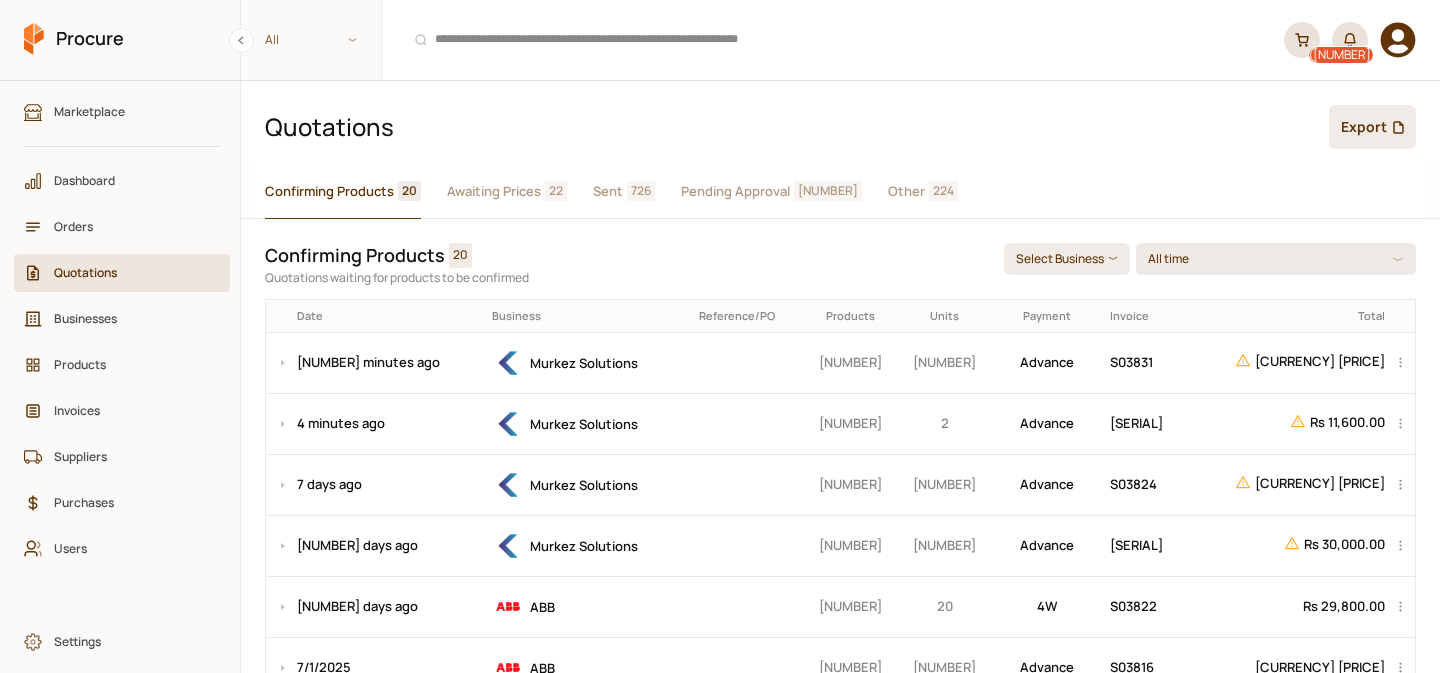 click on "Awaiting Prices" at bounding box center (494, 191) 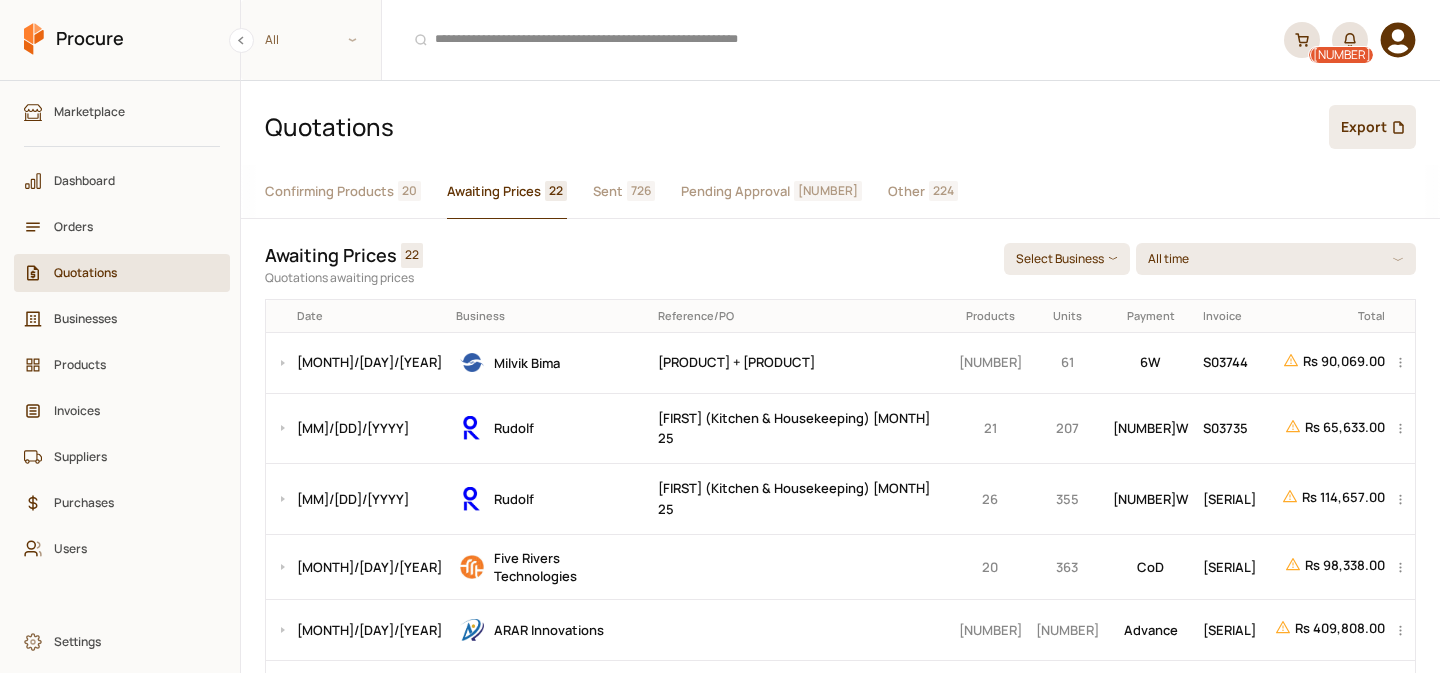 click on "Sent 726" at bounding box center [624, 192] 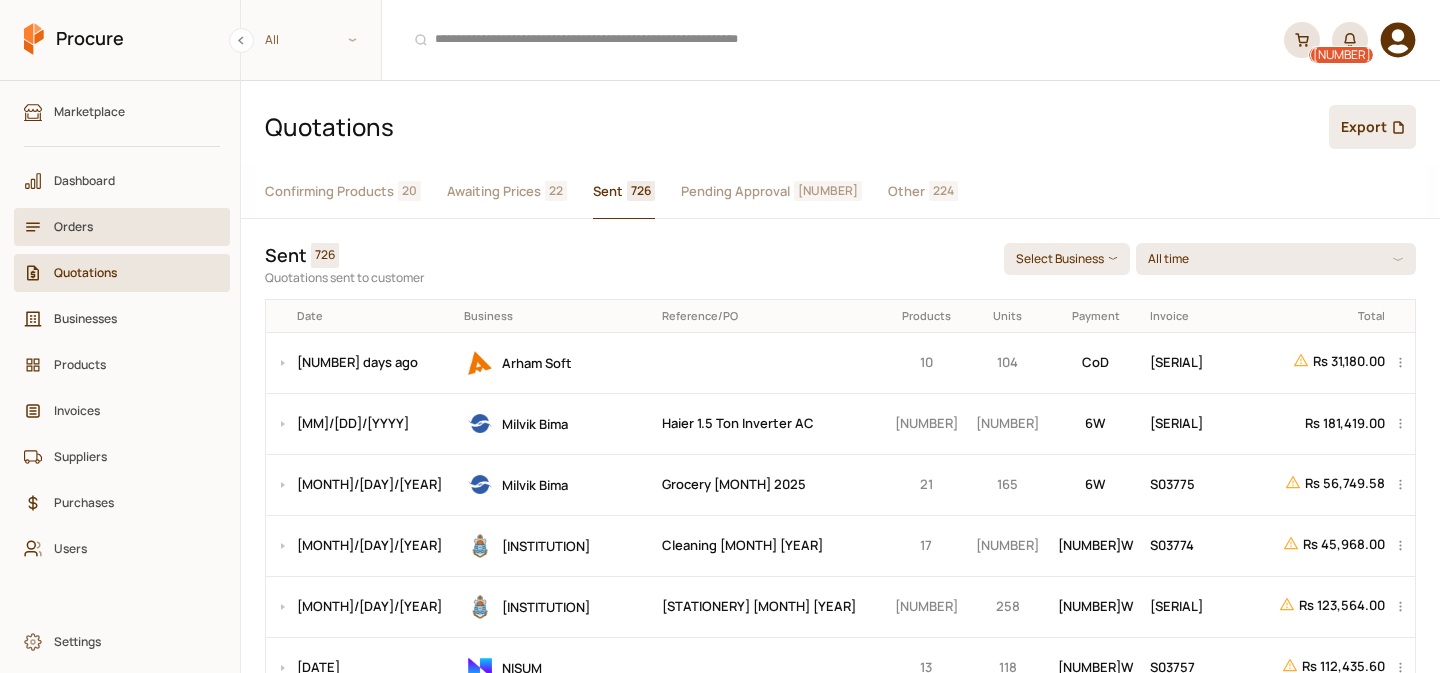 click on "Orders" at bounding box center (122, 227) 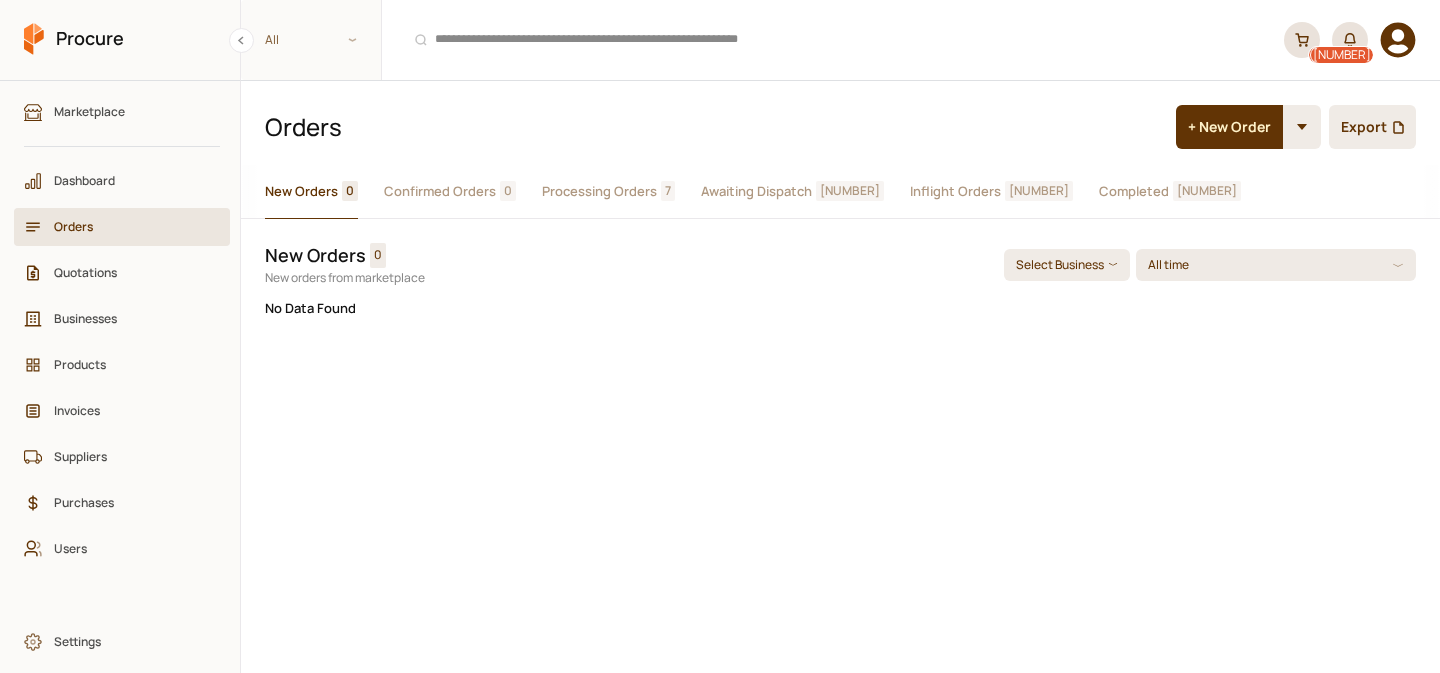 click on "Processing Orders" at bounding box center [599, 191] 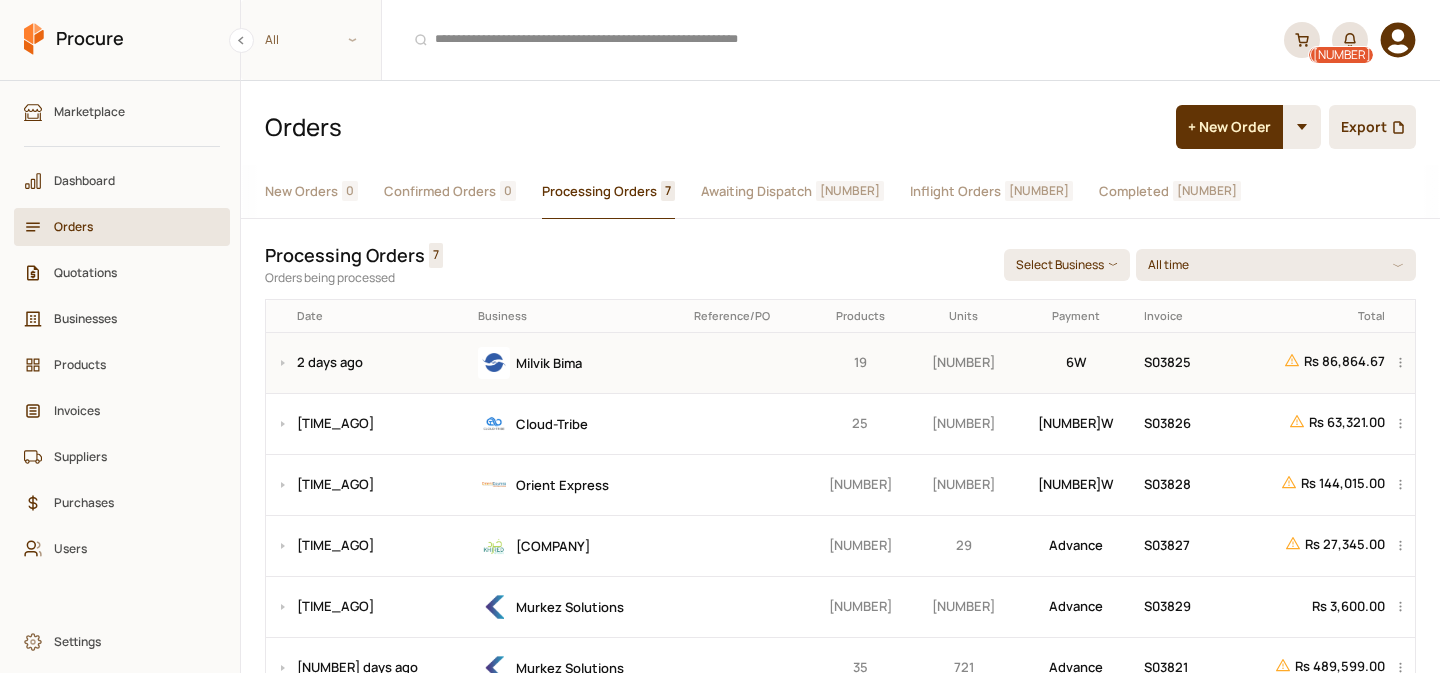 click on "Milvik Bima" at bounding box center (579, 363) 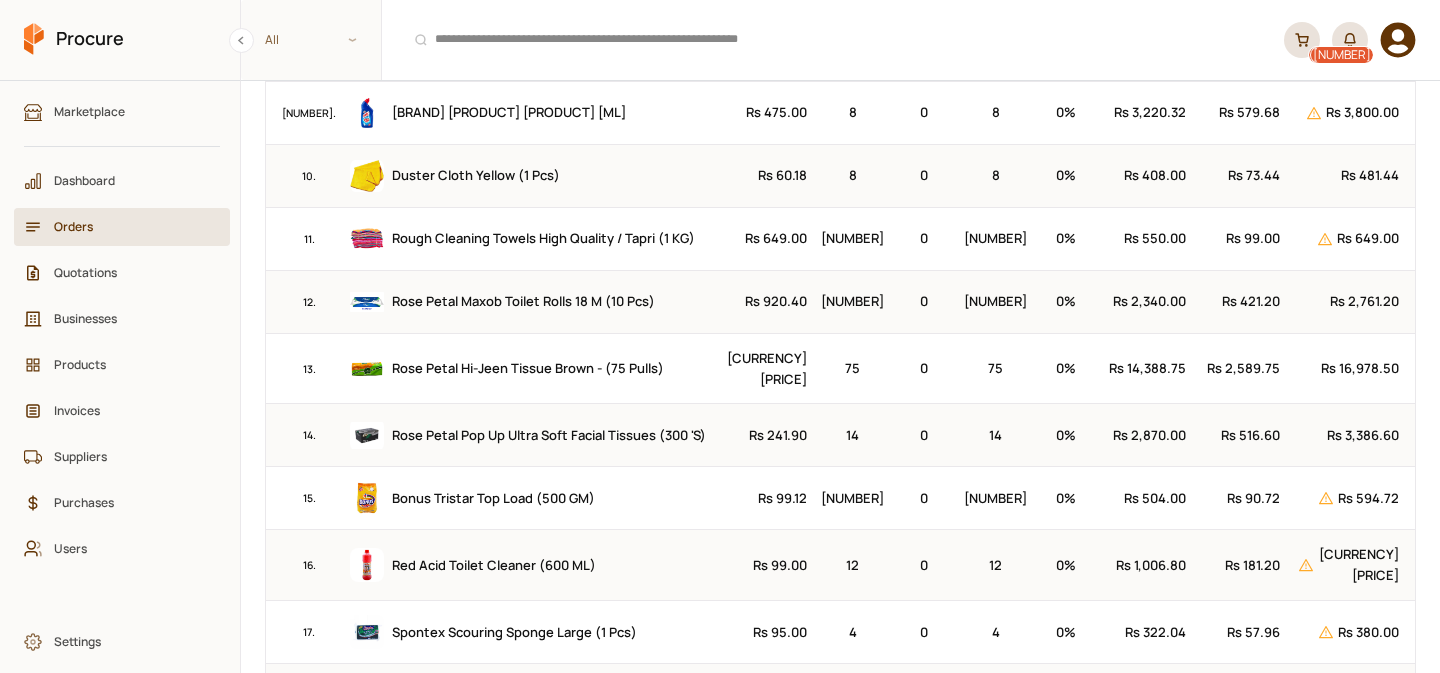 scroll, scrollTop: 1085, scrollLeft: 0, axis: vertical 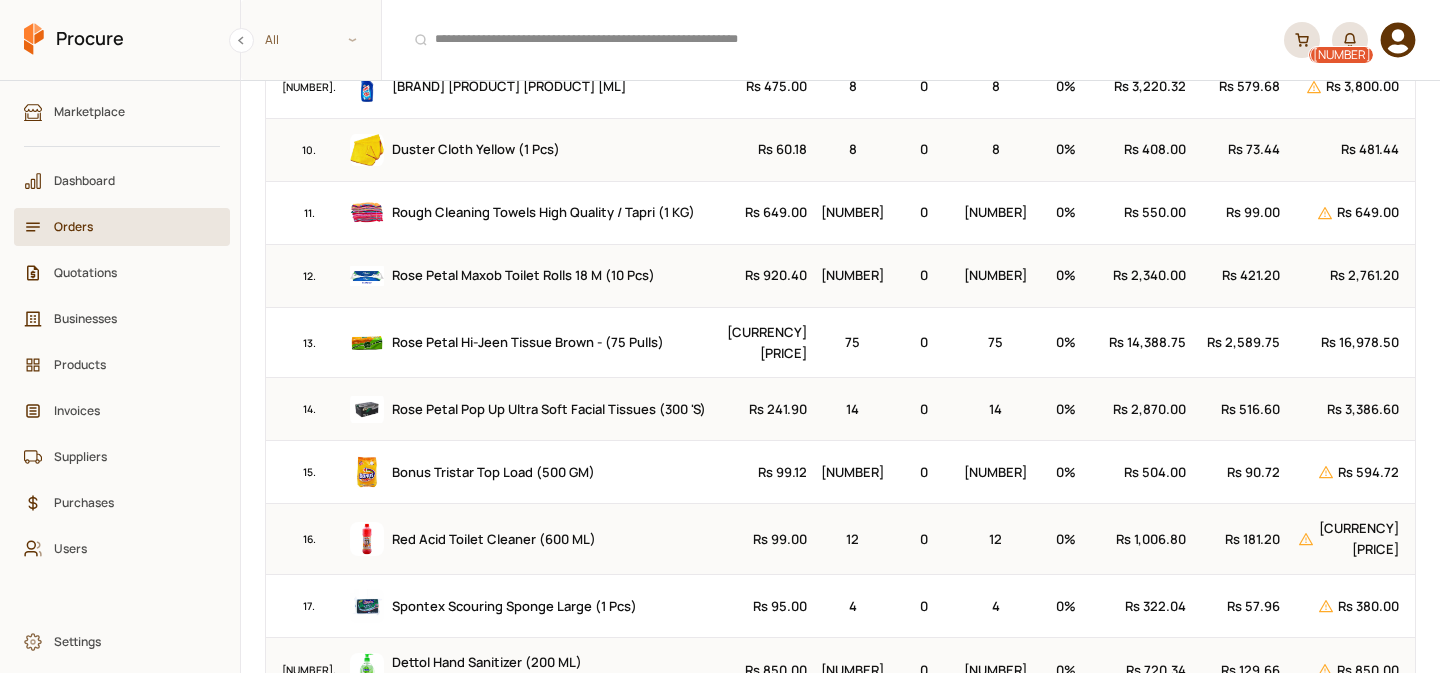click on "14" at bounding box center (852, 409) 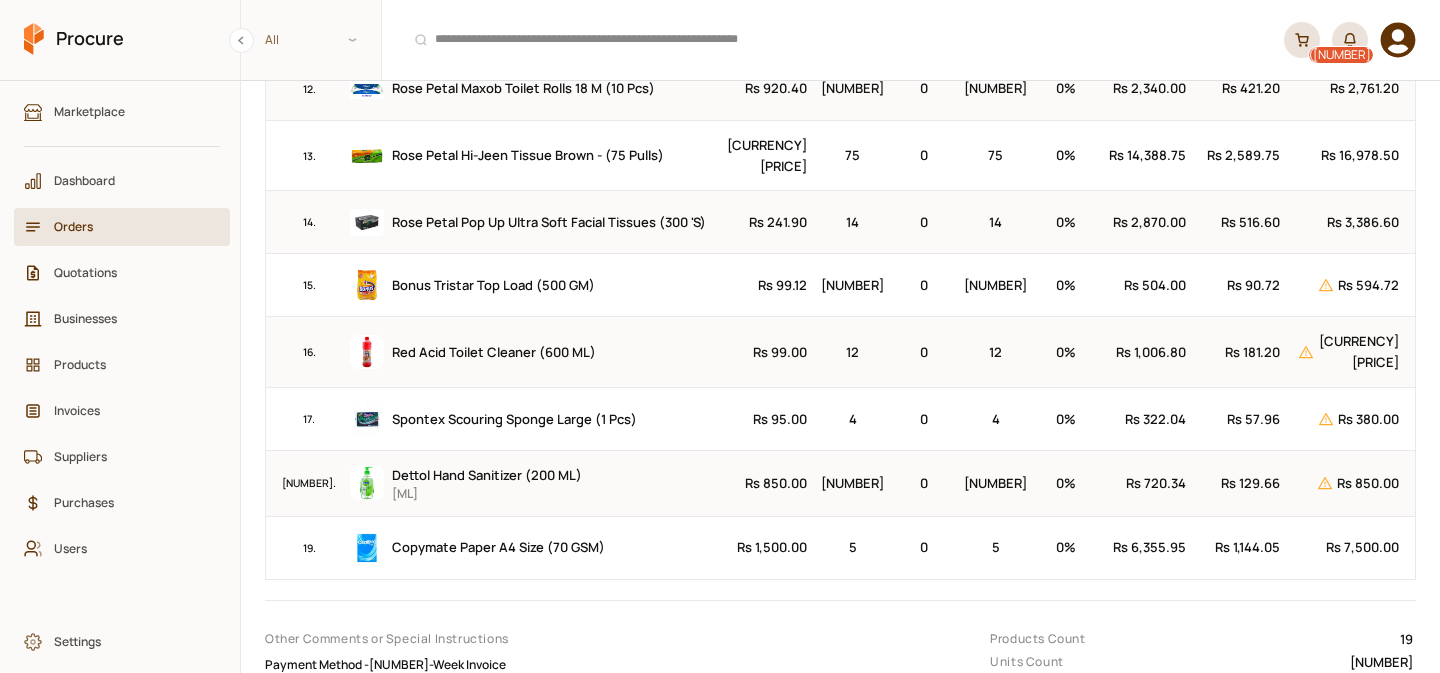 scroll, scrollTop: 1281, scrollLeft: 0, axis: vertical 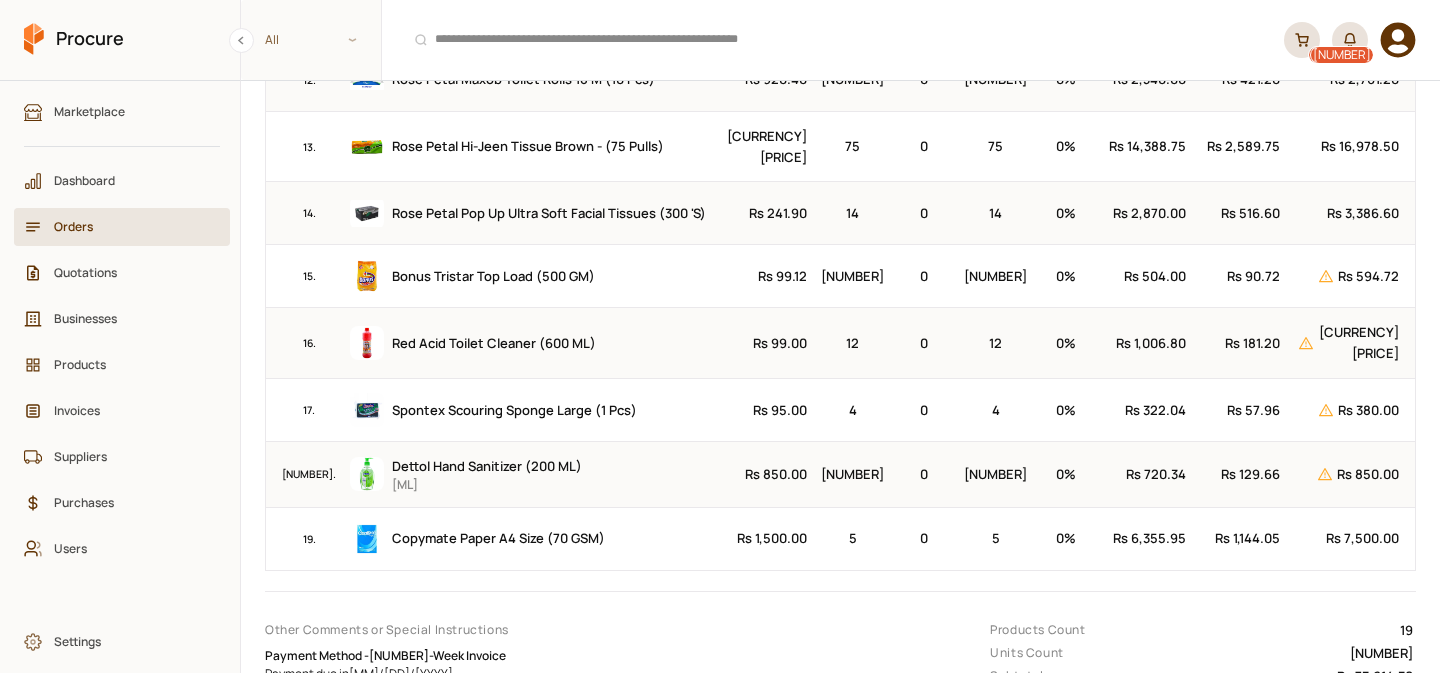 click on "Rs 2,761.20" at bounding box center [1346, 79] 